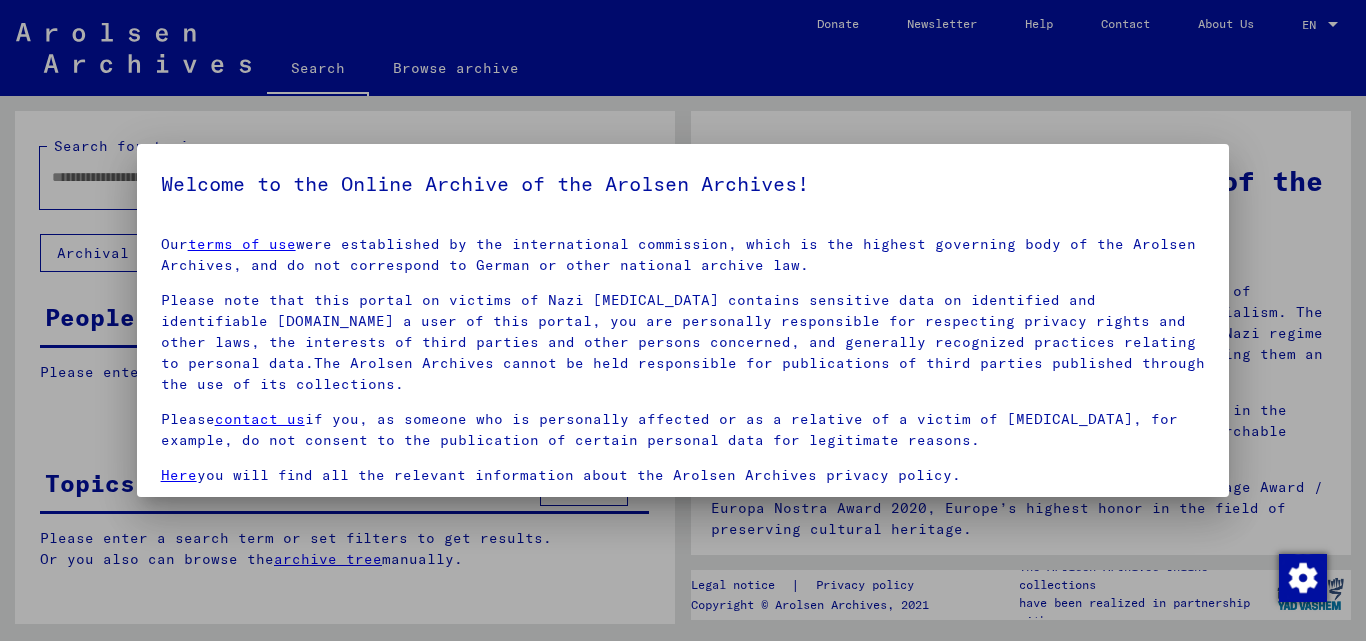 scroll, scrollTop: 0, scrollLeft: 0, axis: both 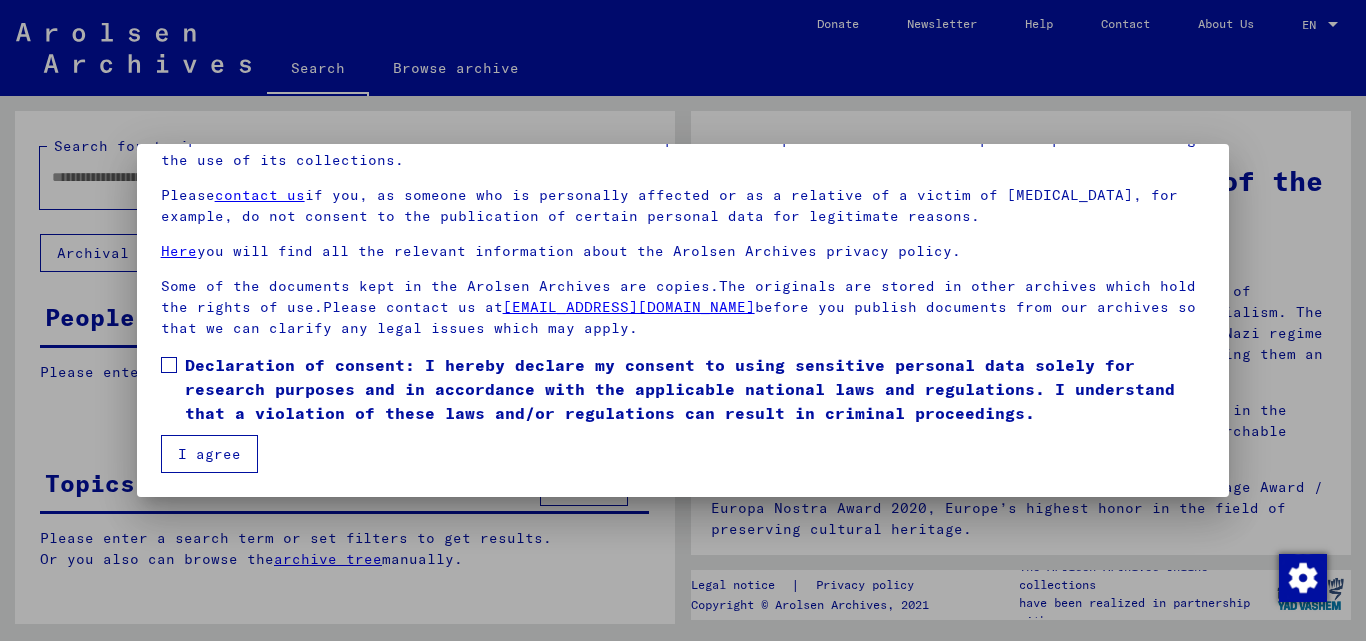 click at bounding box center (169, 365) 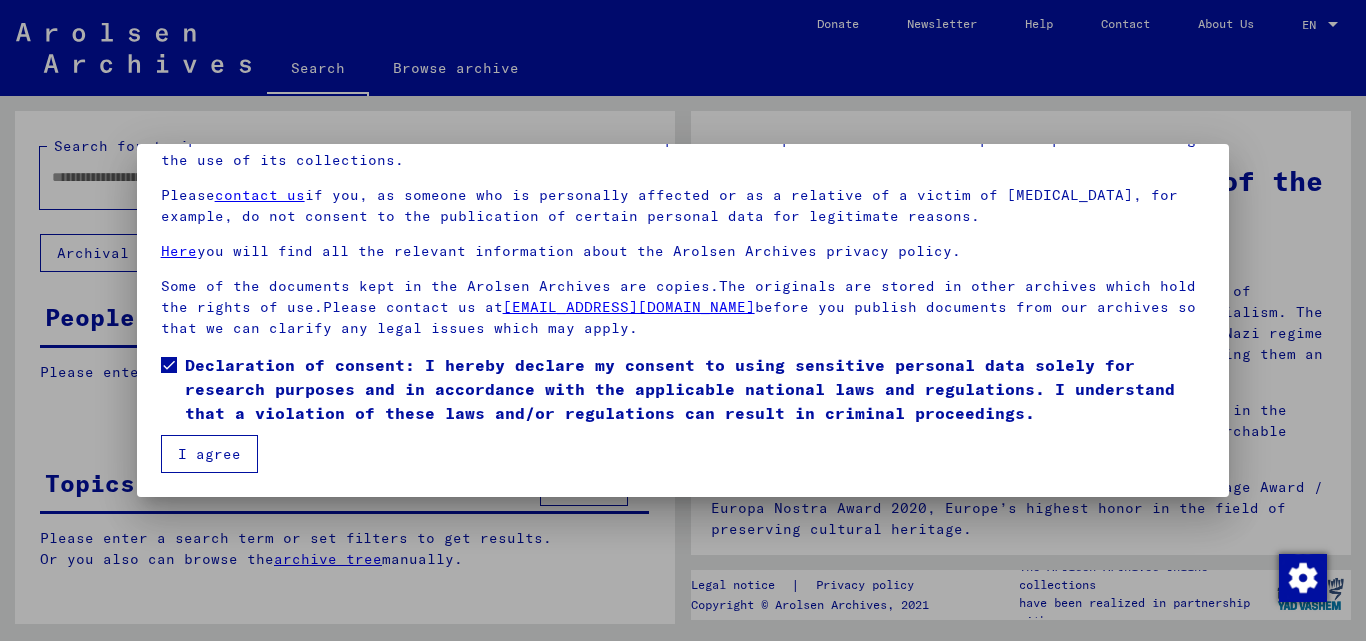 click on "I agree" at bounding box center [209, 454] 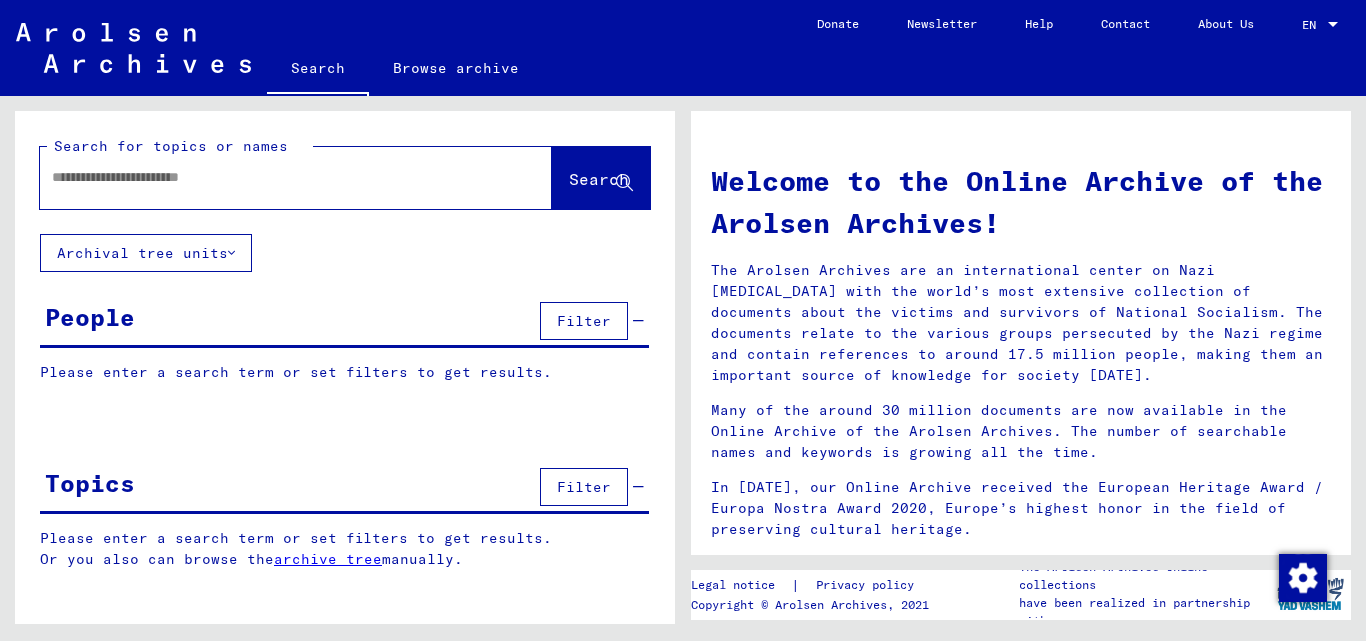 click at bounding box center (272, 177) 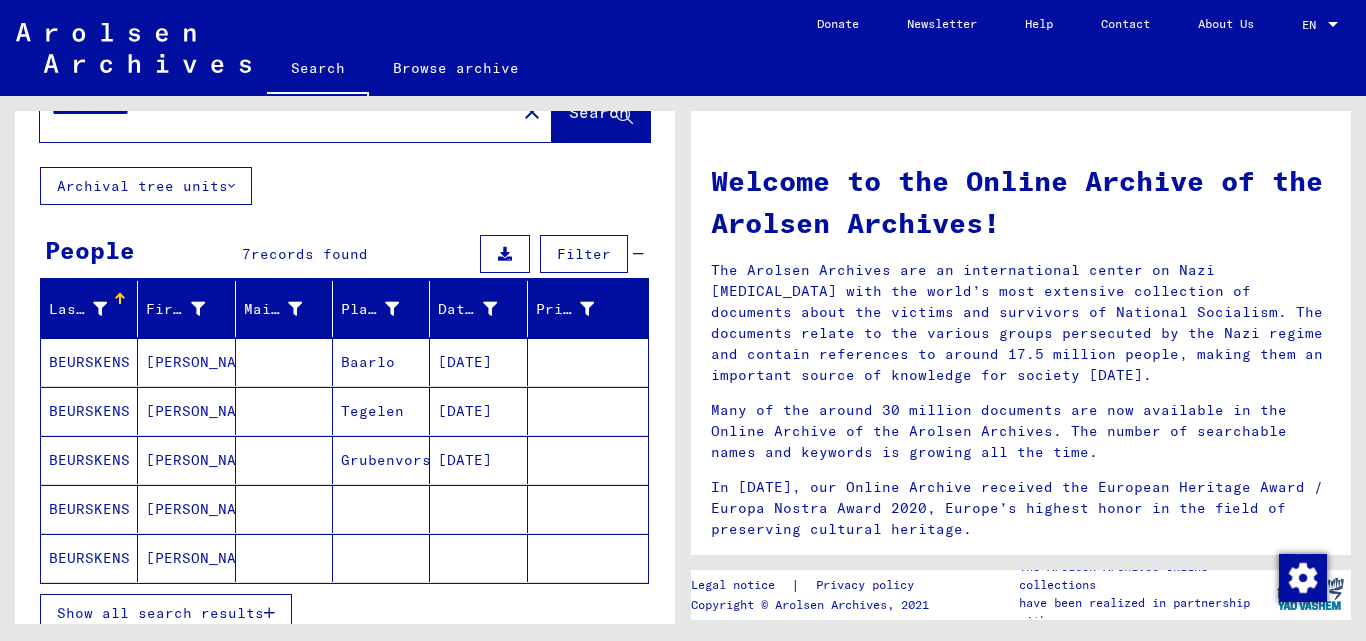 scroll, scrollTop: 100, scrollLeft: 0, axis: vertical 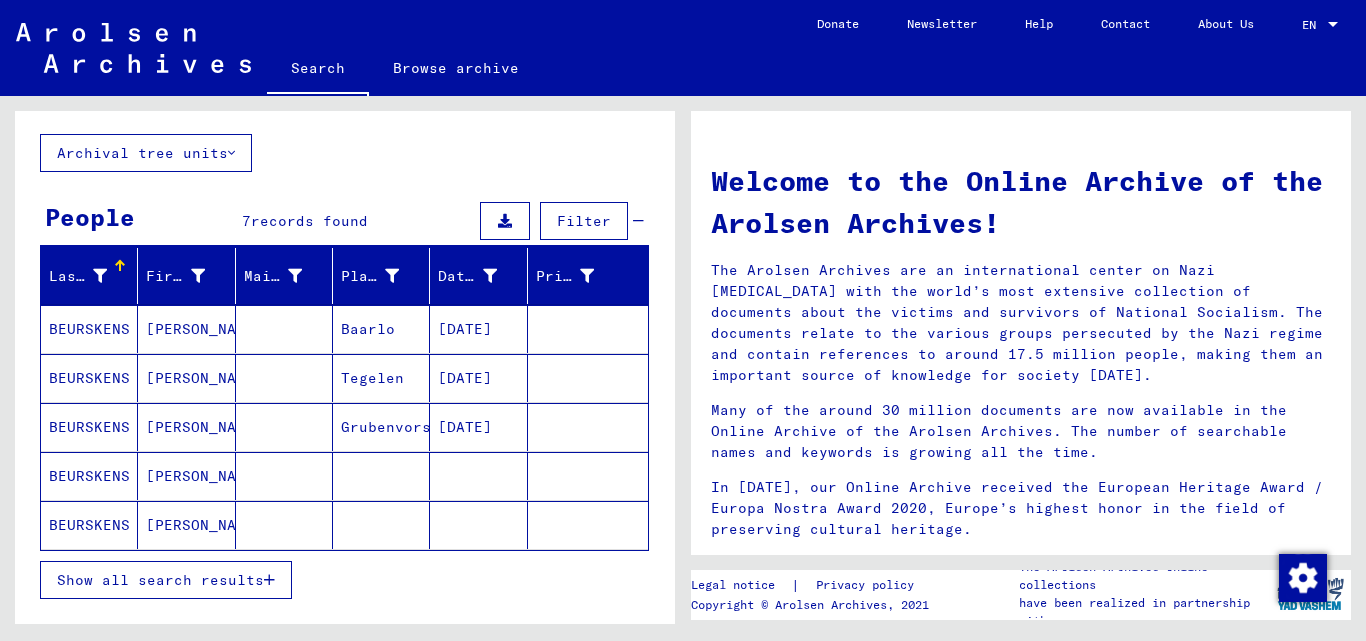 click on "Tegelen" at bounding box center (381, 427) 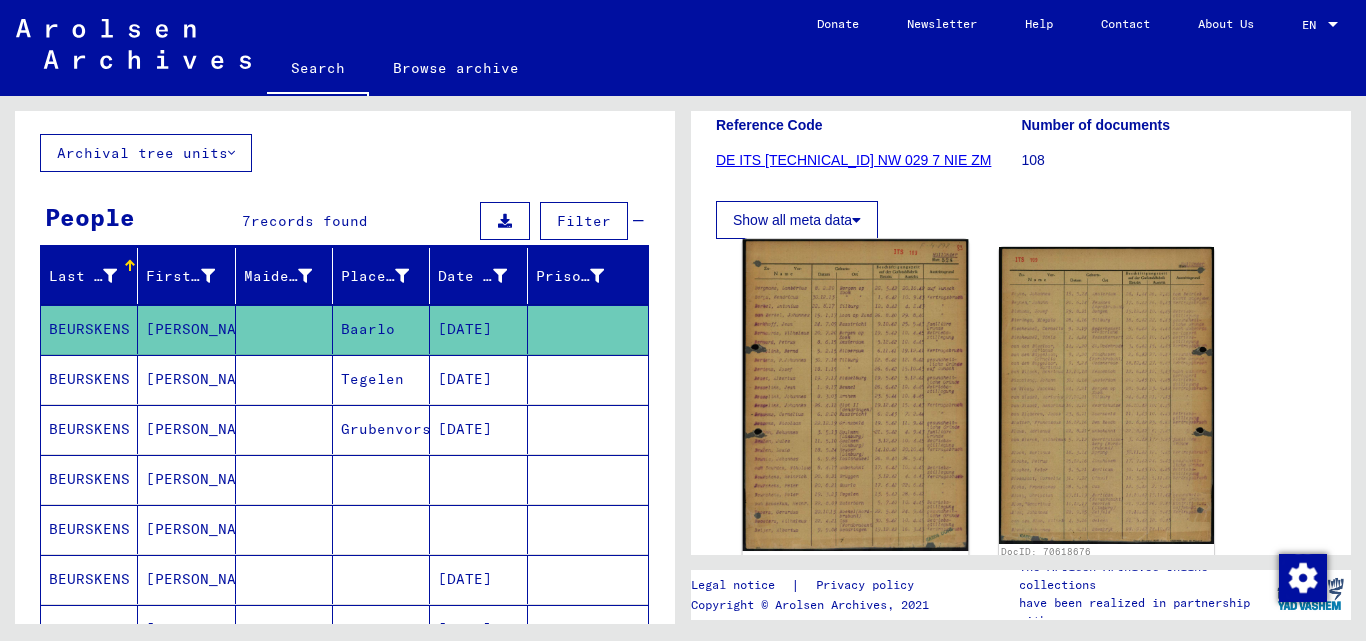scroll, scrollTop: 300, scrollLeft: 0, axis: vertical 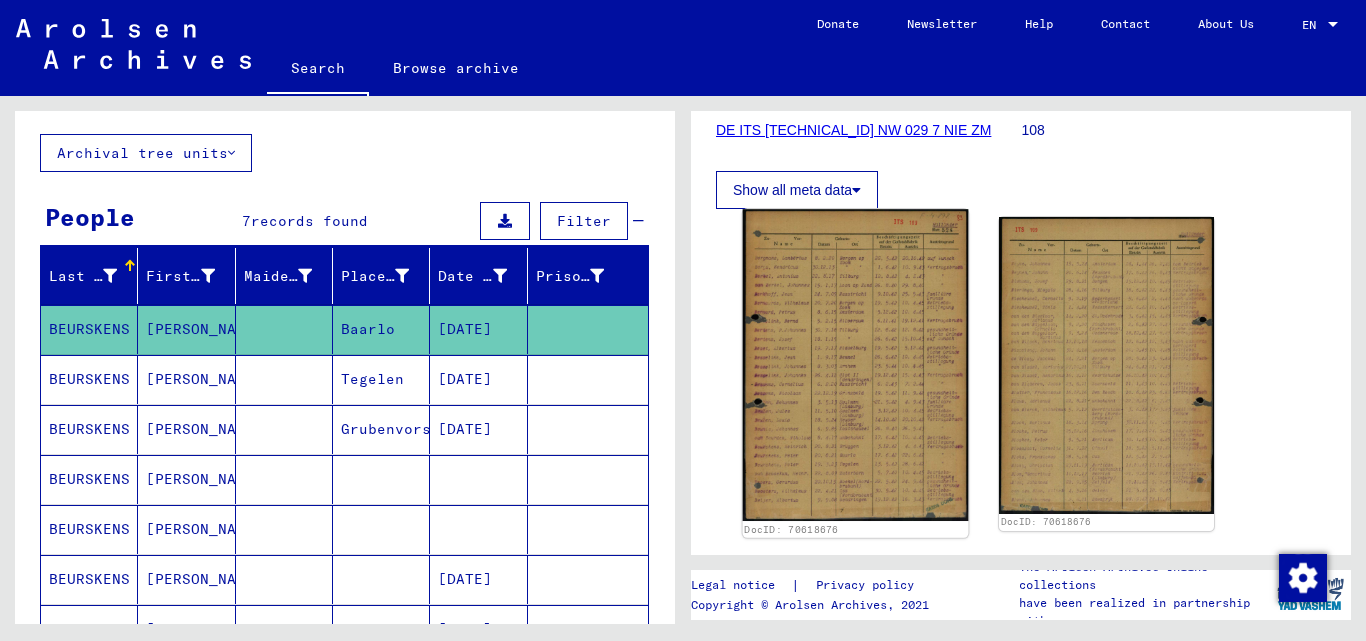 click 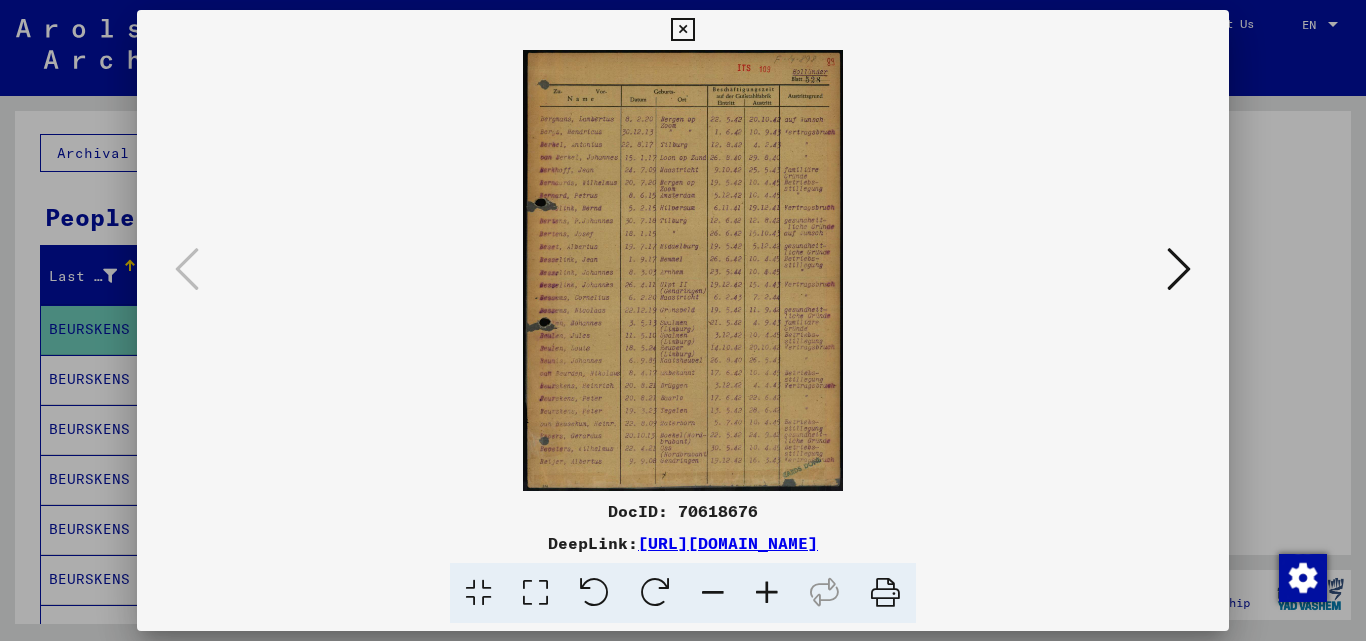click at bounding box center [683, 270] 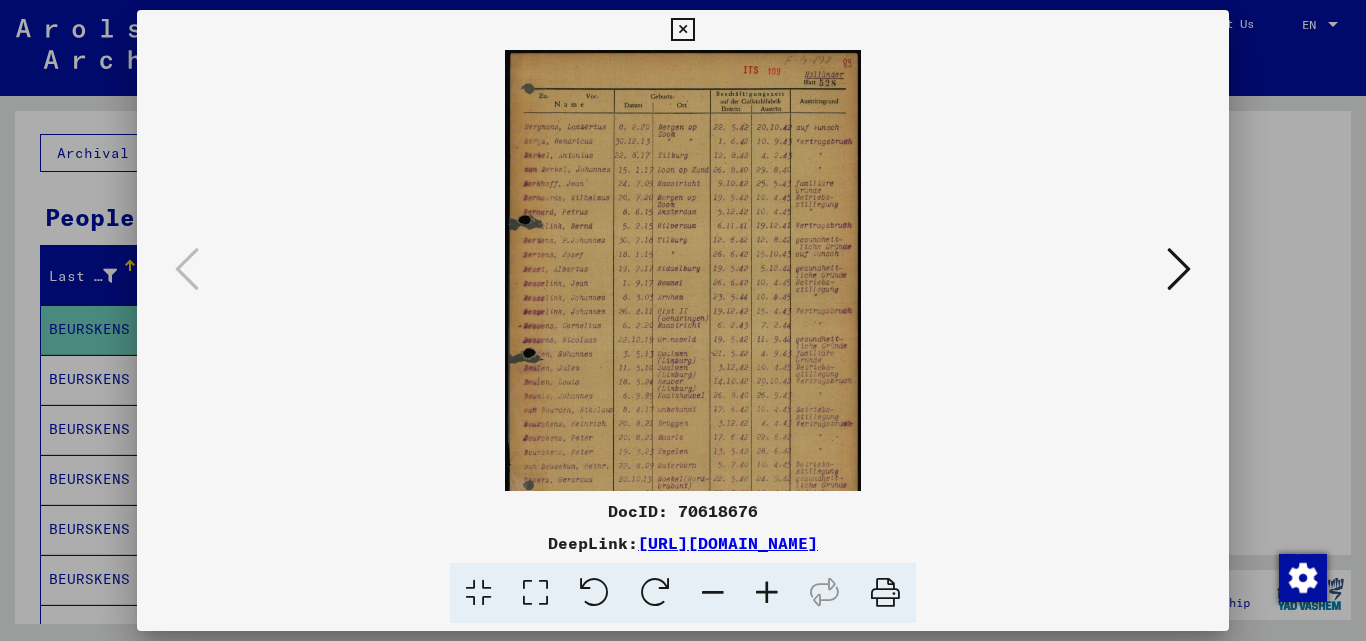 click at bounding box center (767, 593) 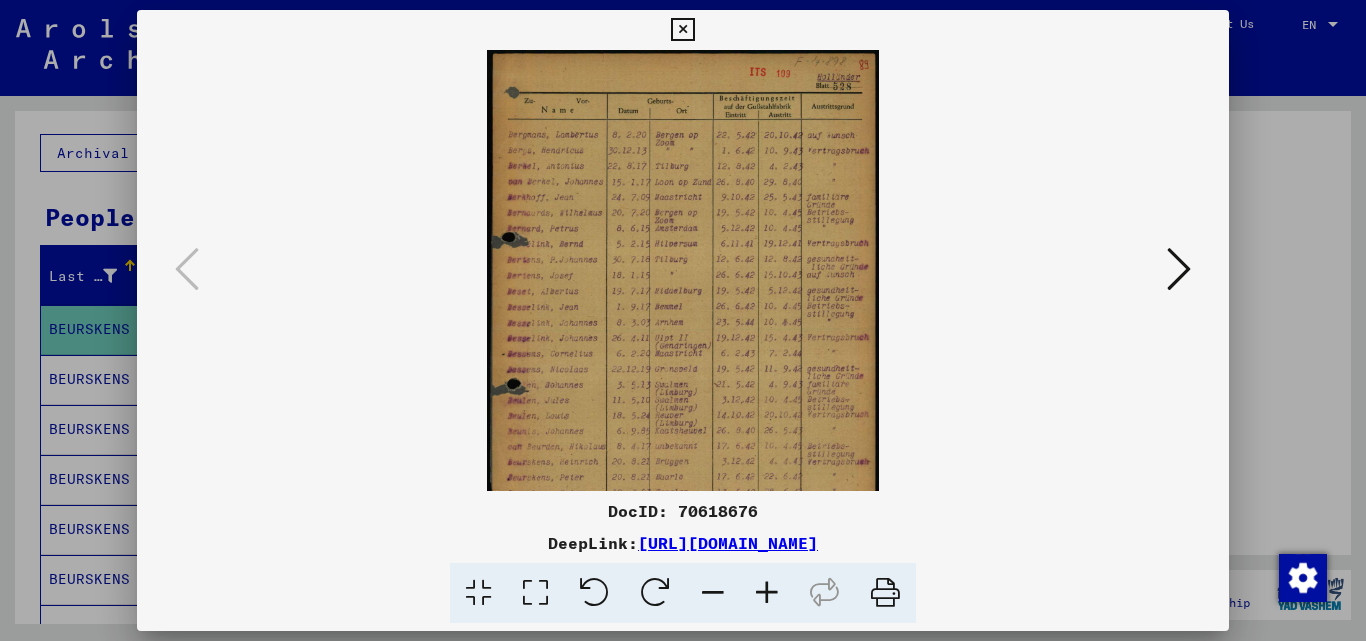 click at bounding box center [767, 593] 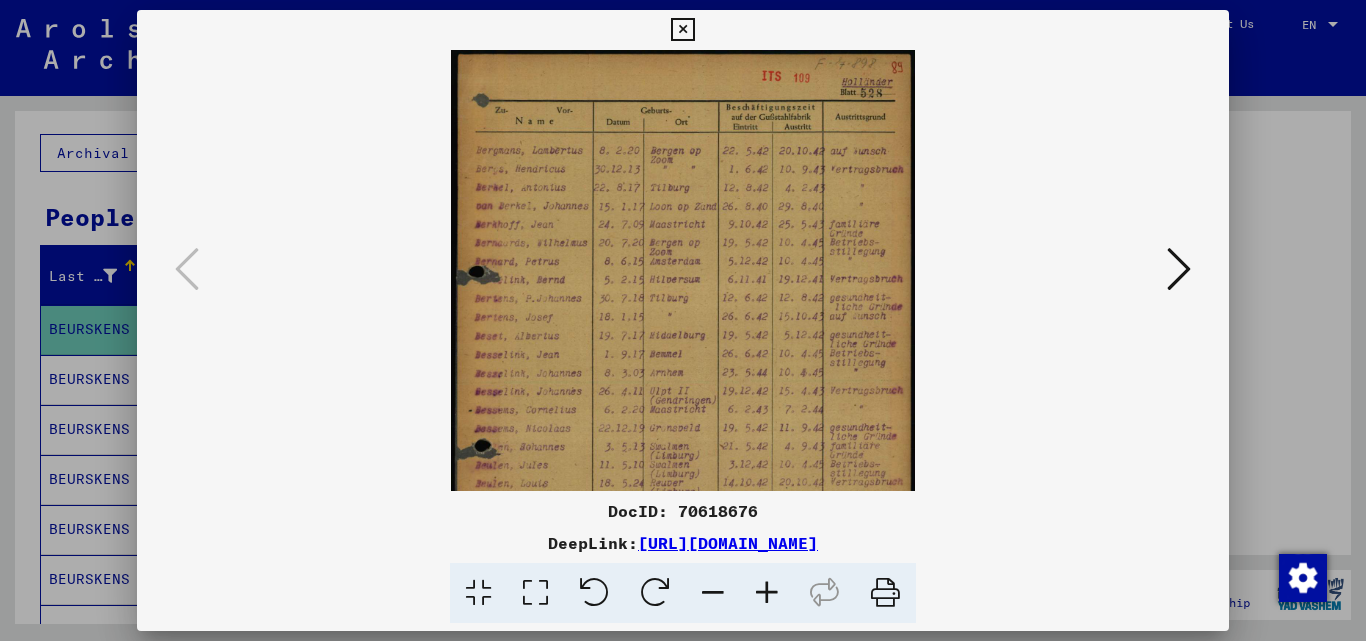 click at bounding box center (767, 593) 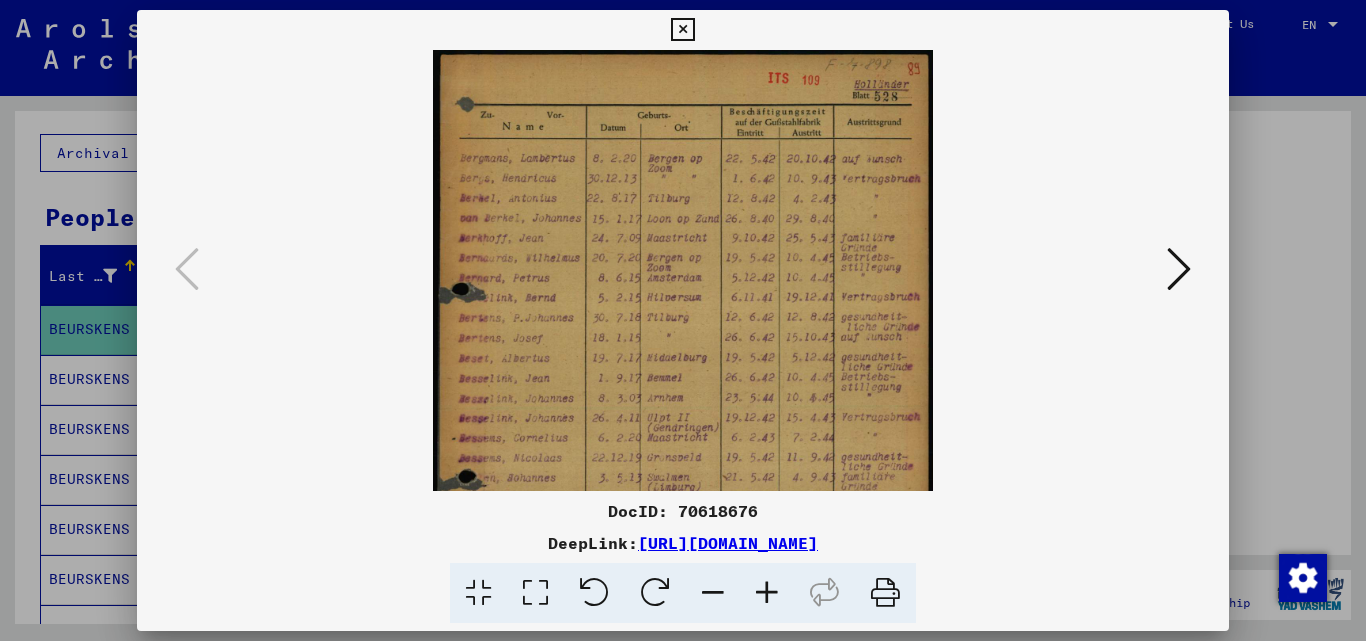 click at bounding box center (767, 593) 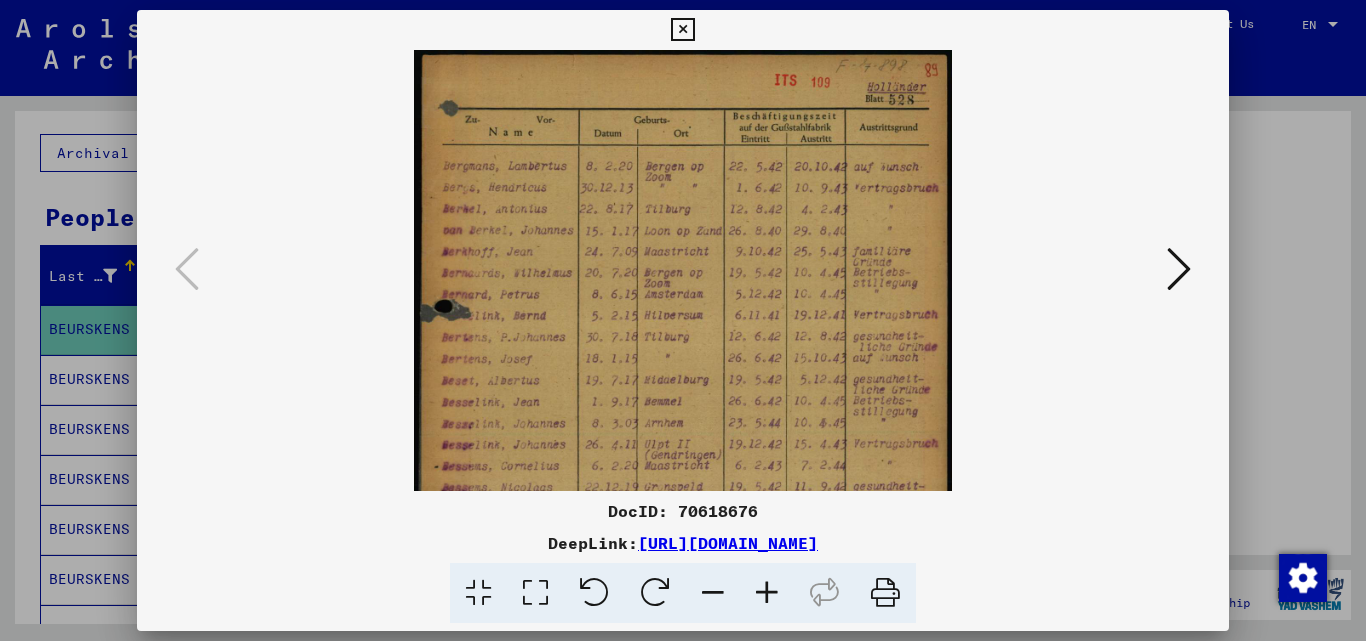 click at bounding box center [767, 593] 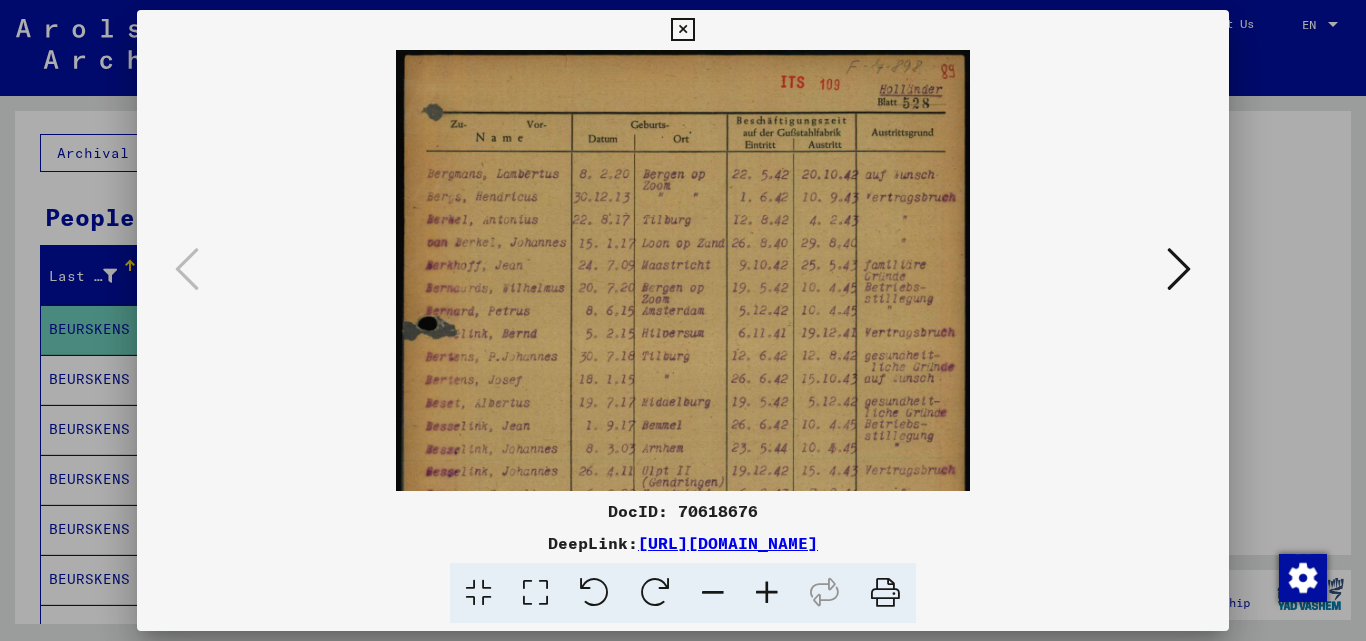 click at bounding box center (767, 593) 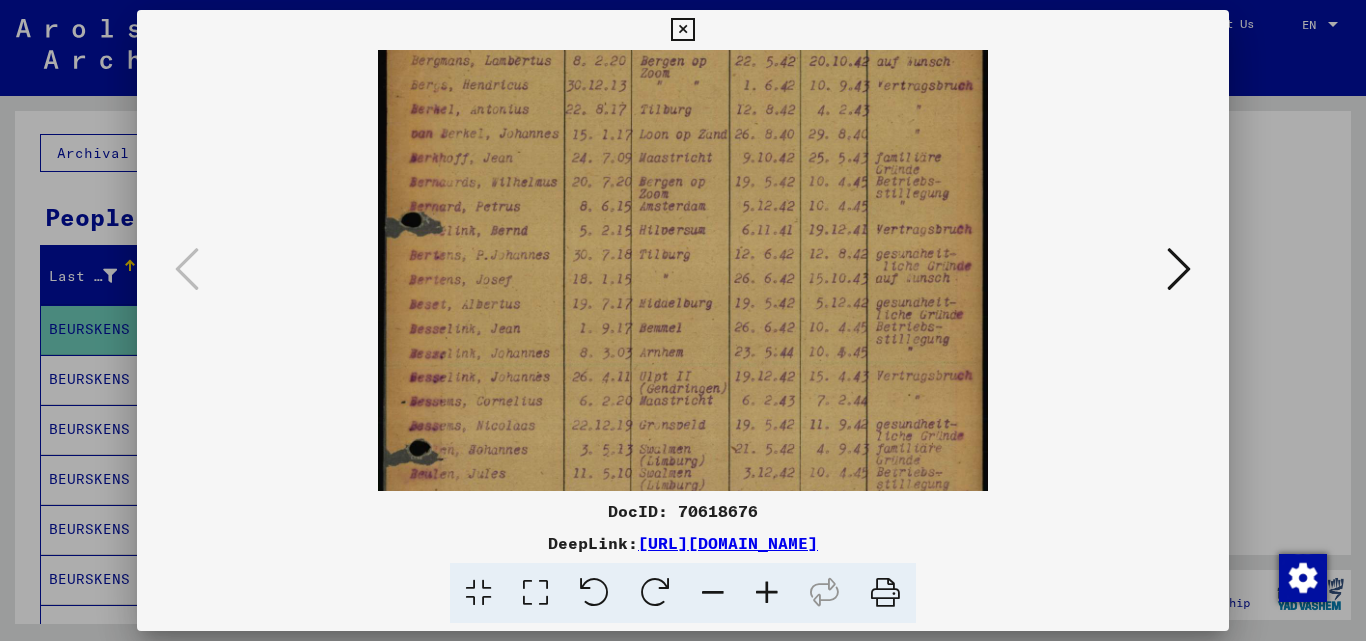 drag, startPoint x: 763, startPoint y: 429, endPoint x: 765, endPoint y: 272, distance: 157.01274 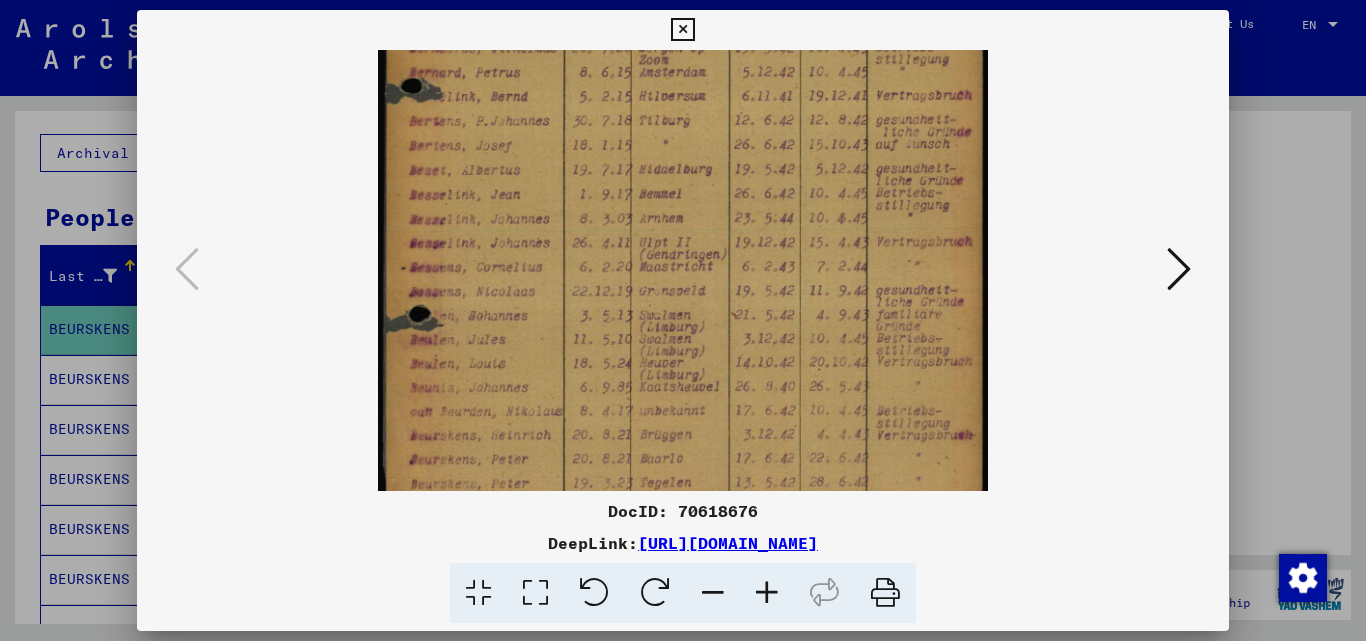 drag, startPoint x: 749, startPoint y: 419, endPoint x: 748, endPoint y: 247, distance: 172.00291 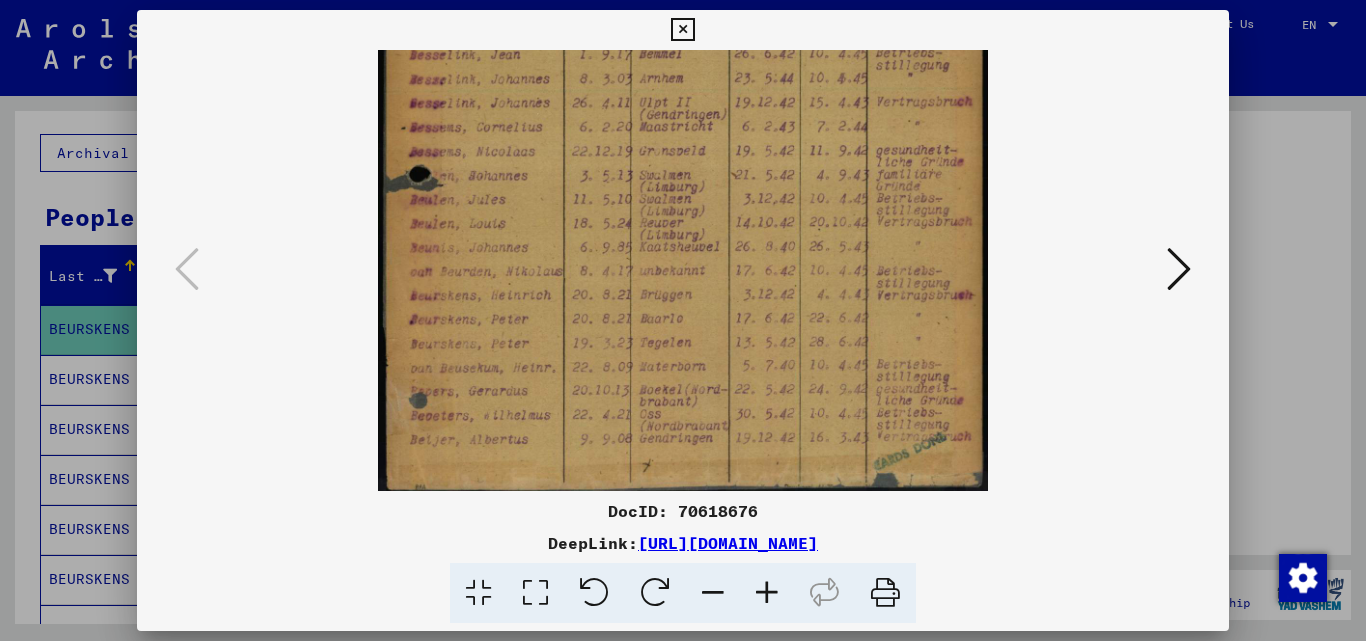 scroll, scrollTop: 400, scrollLeft: 0, axis: vertical 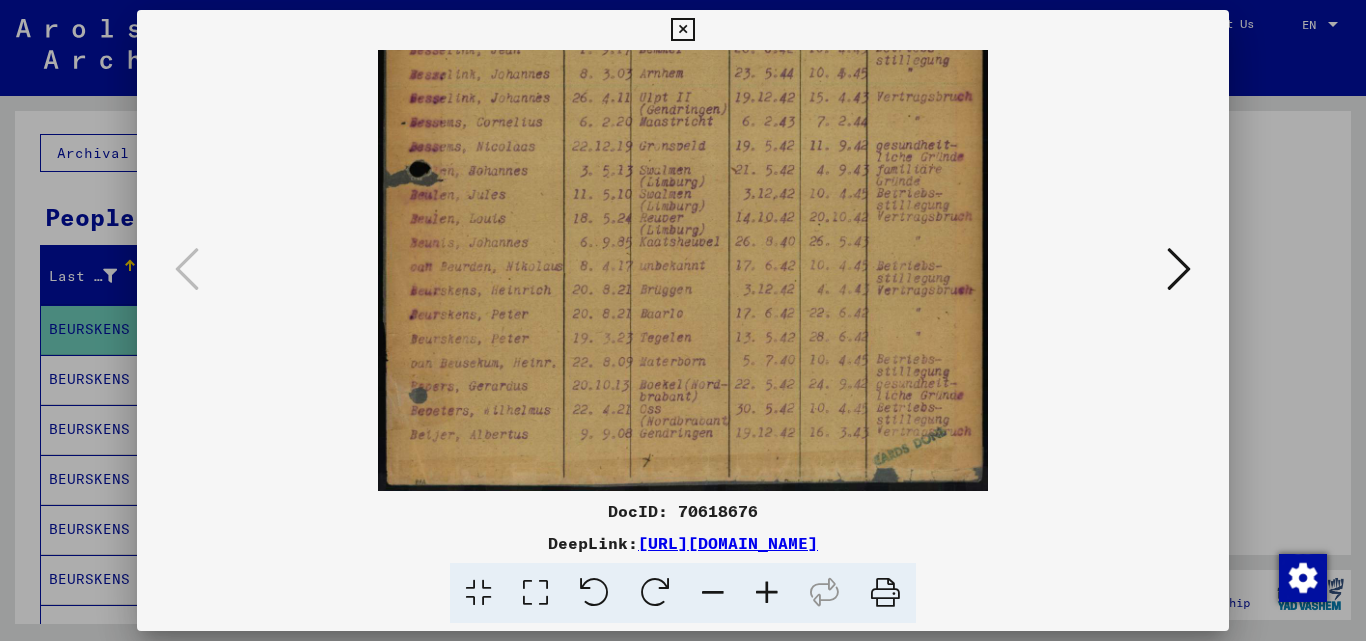 drag, startPoint x: 741, startPoint y: 387, endPoint x: 742, endPoint y: 341, distance: 46.010868 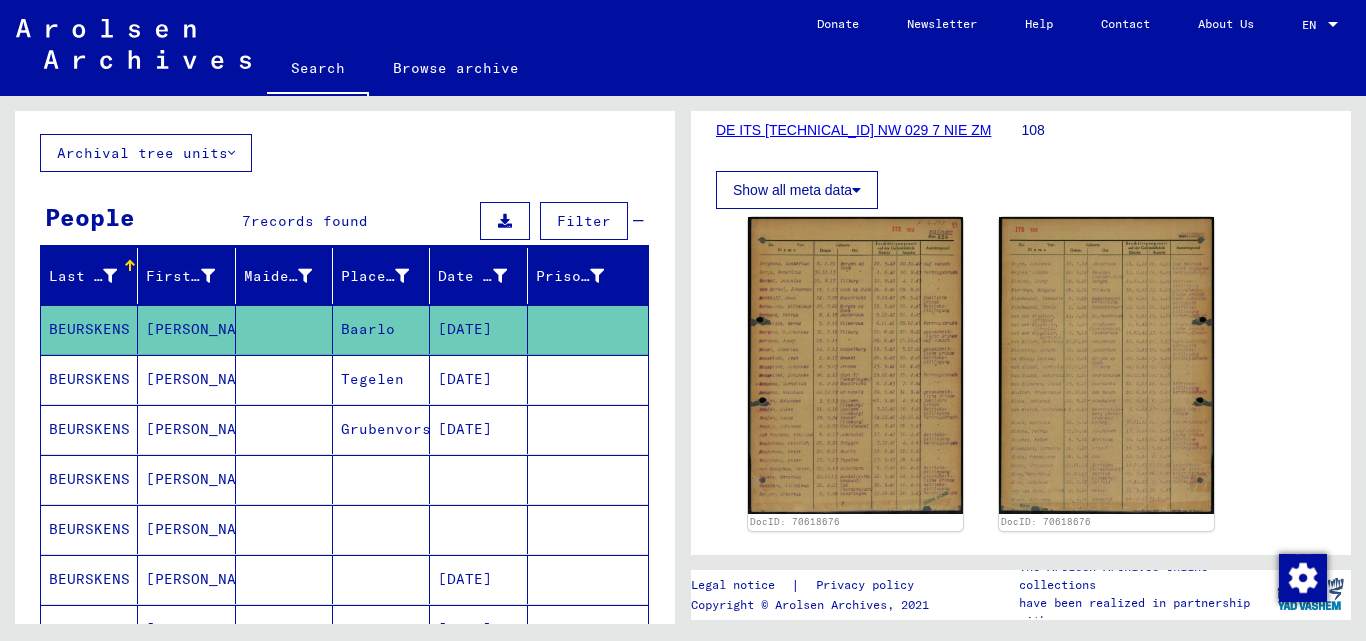 click on "Tegelen" at bounding box center (381, 429) 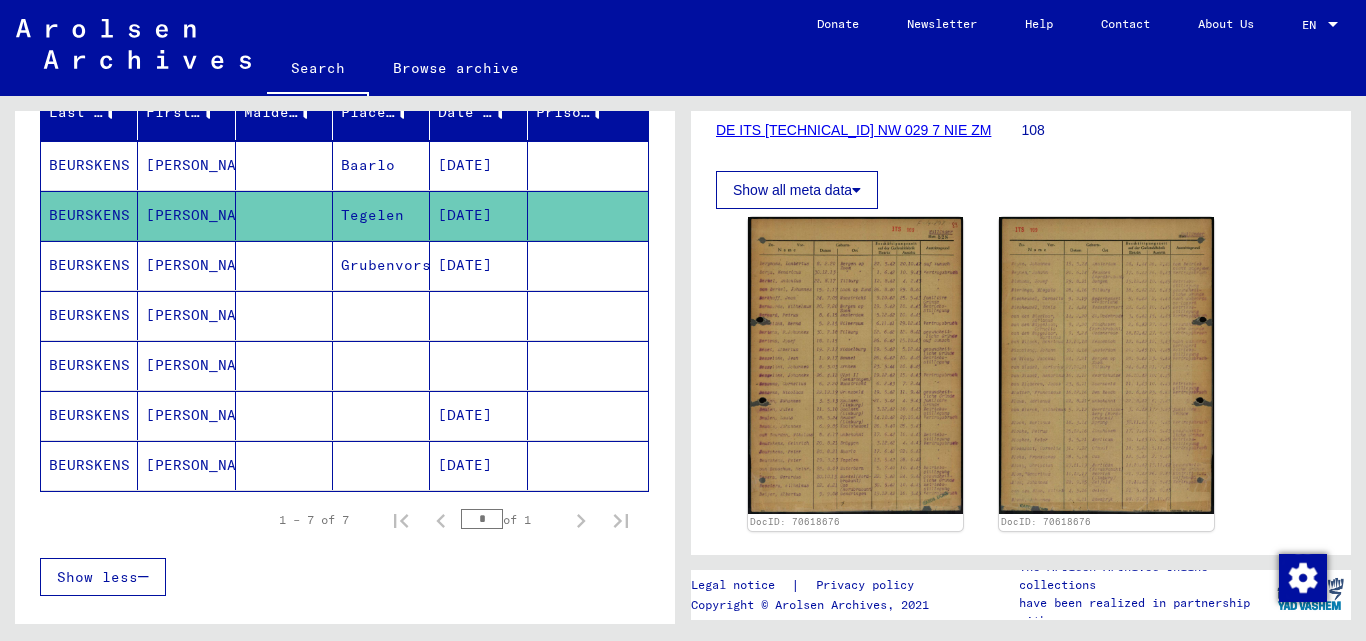 scroll, scrollTop: 300, scrollLeft: 0, axis: vertical 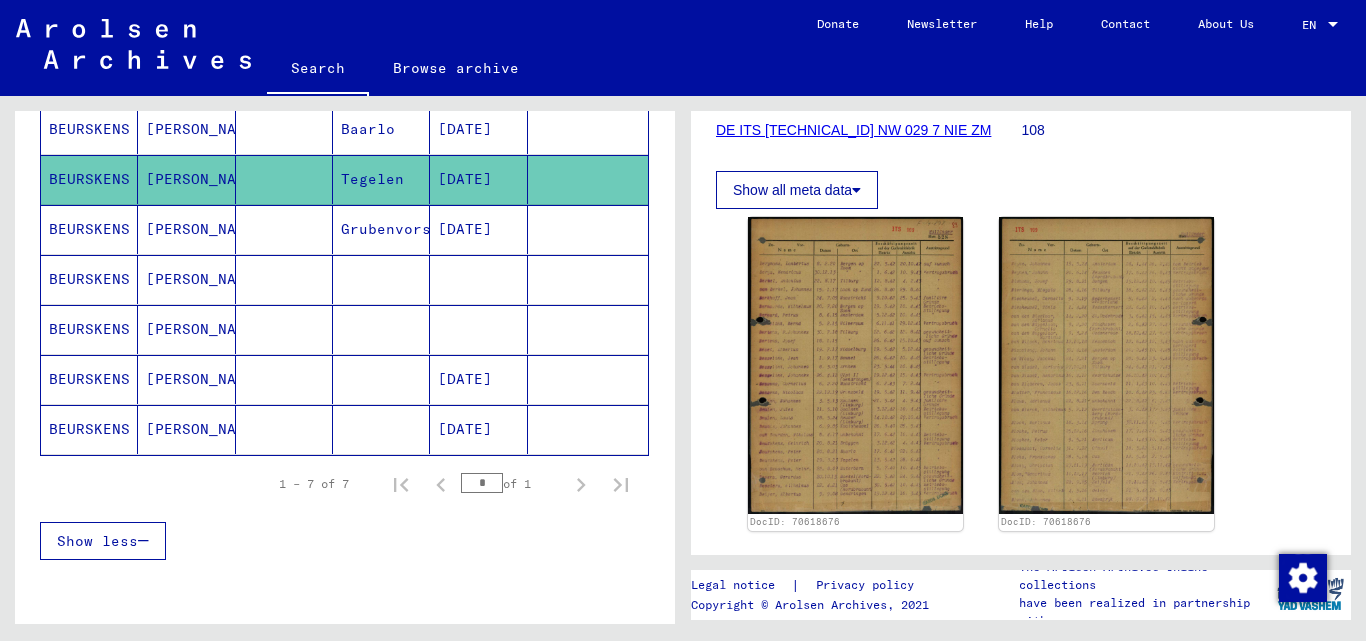 click at bounding box center (381, 429) 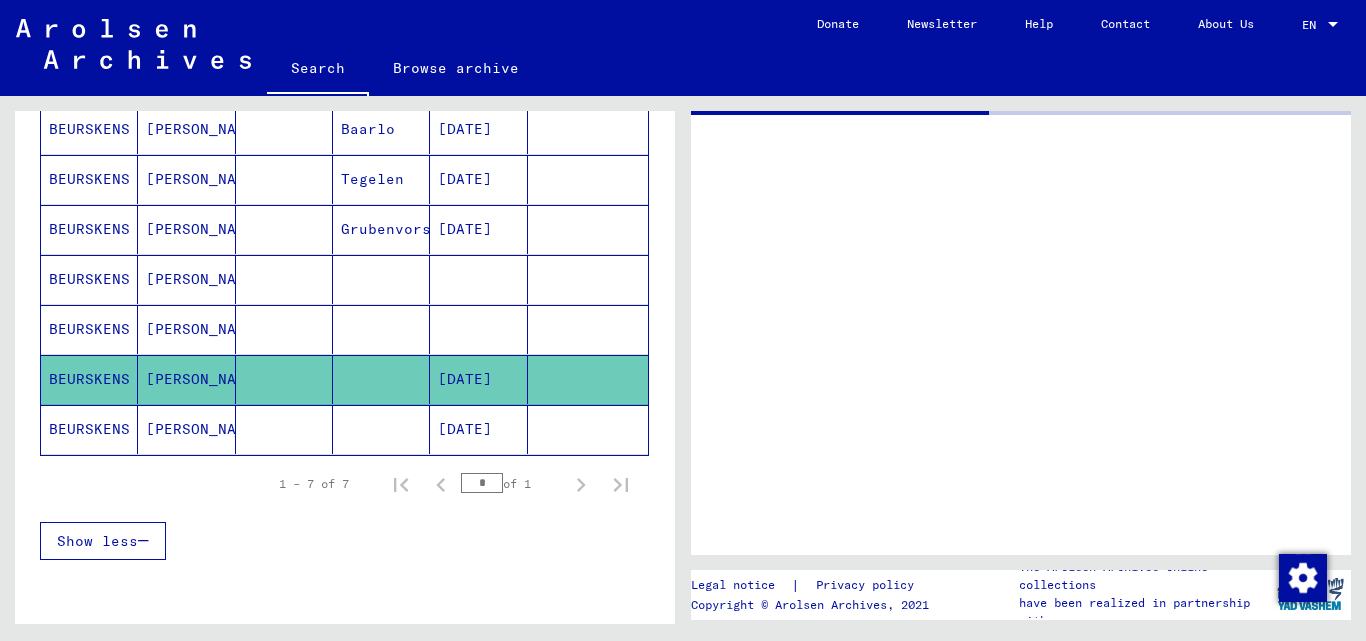 scroll, scrollTop: 0, scrollLeft: 0, axis: both 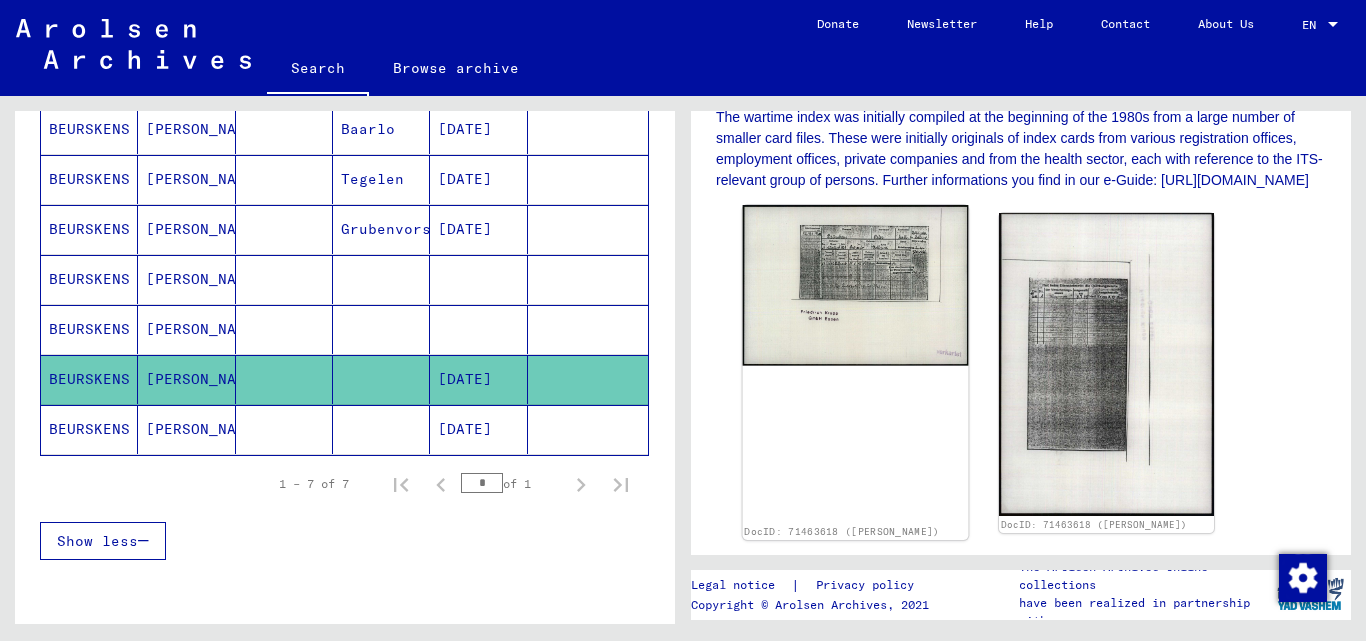click 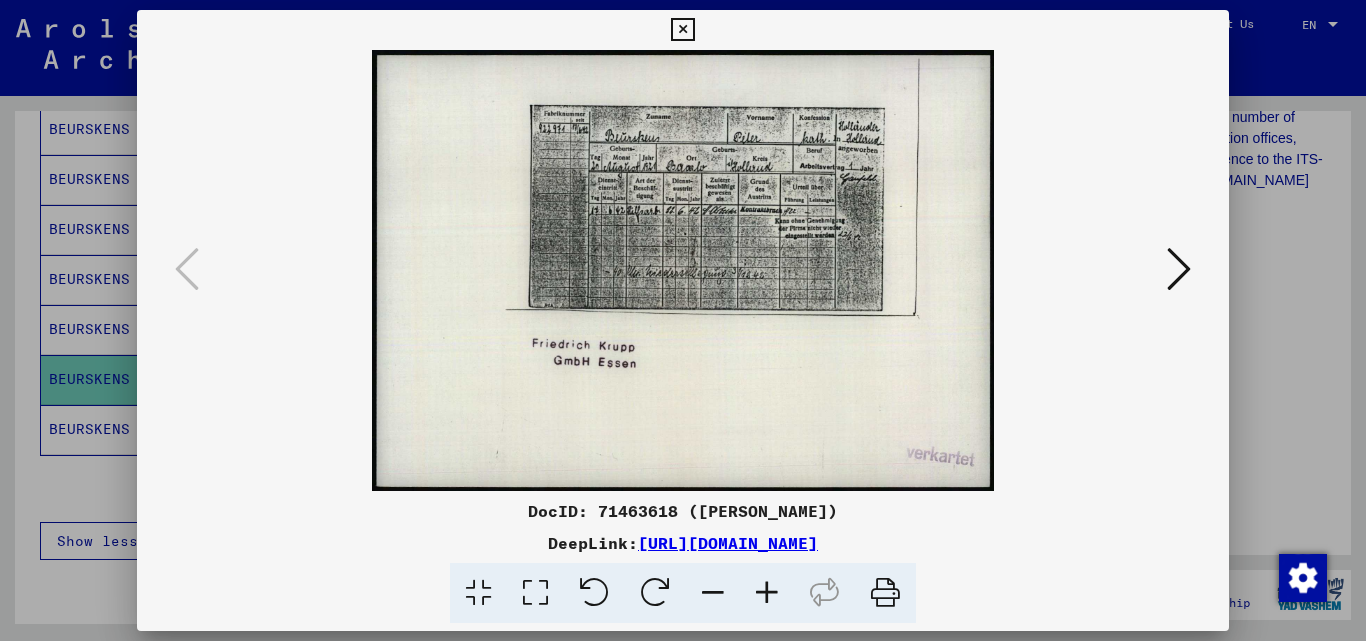 click at bounding box center [683, 270] 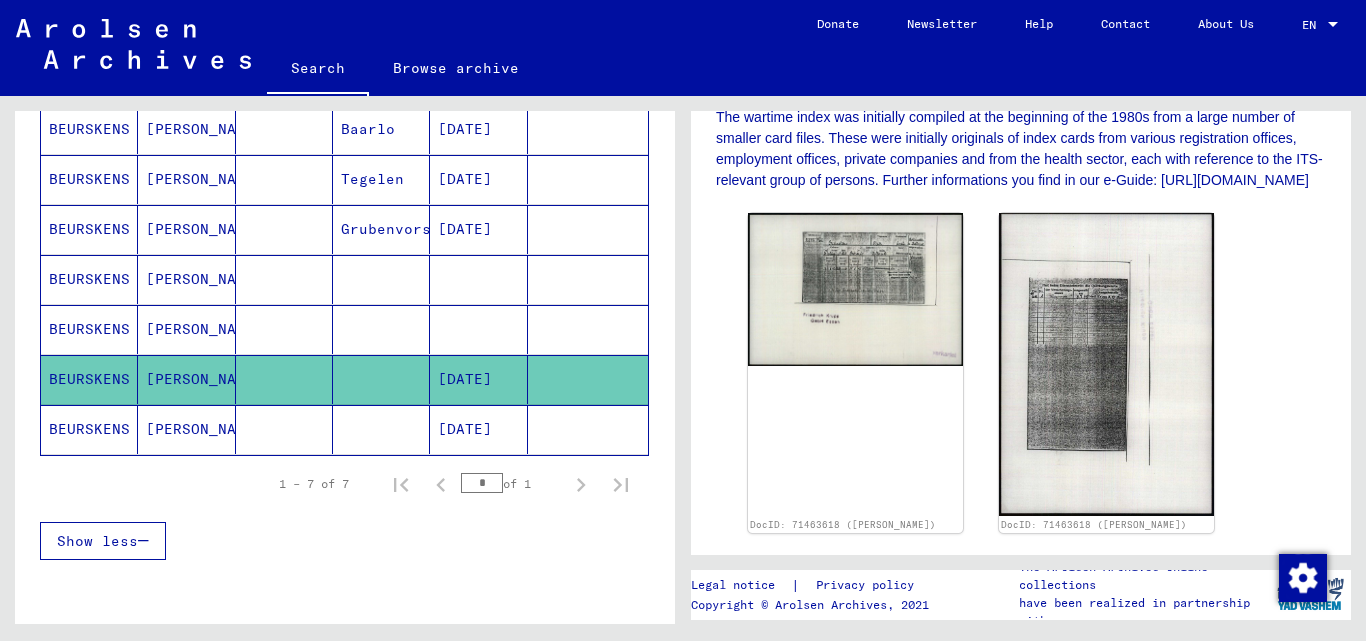 click at bounding box center (478, 379) 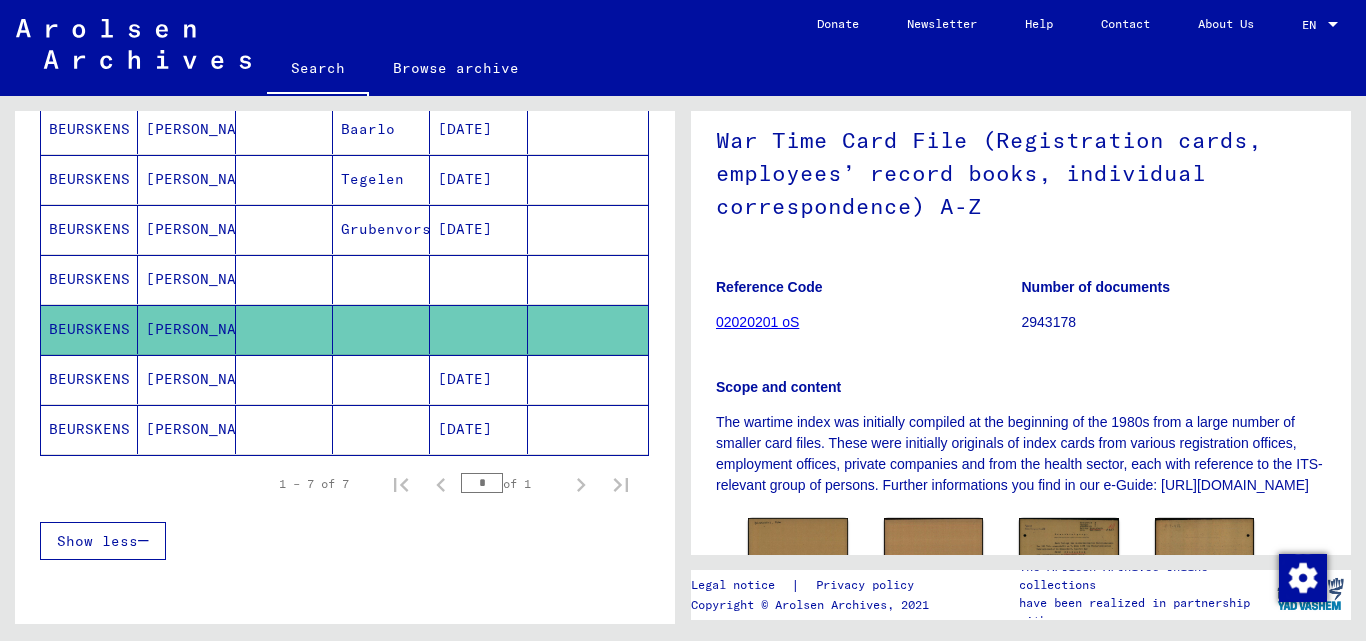 scroll, scrollTop: 200, scrollLeft: 0, axis: vertical 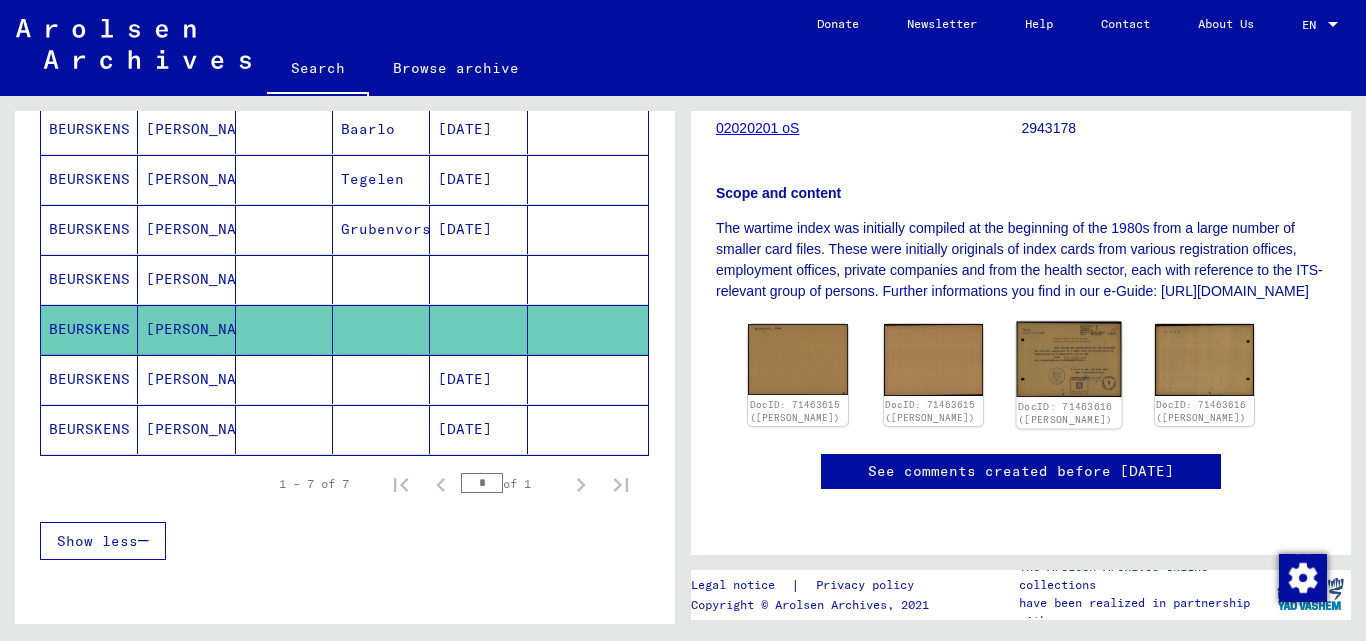 click 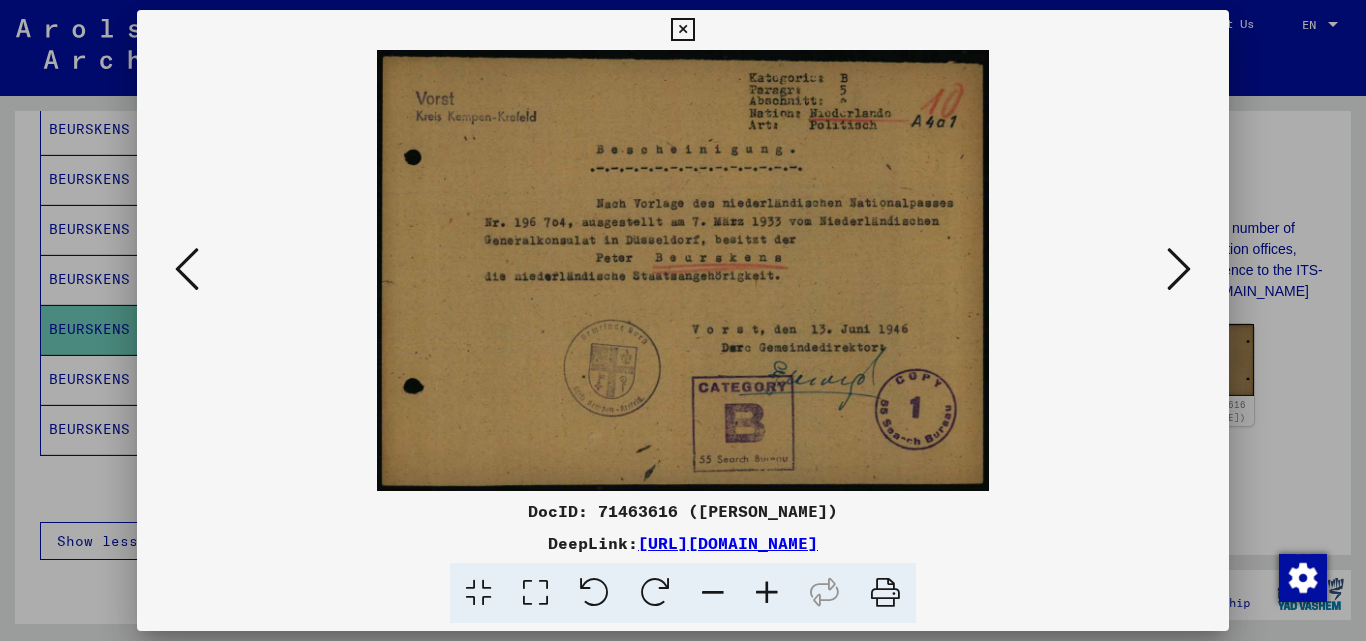 click at bounding box center [683, 270] 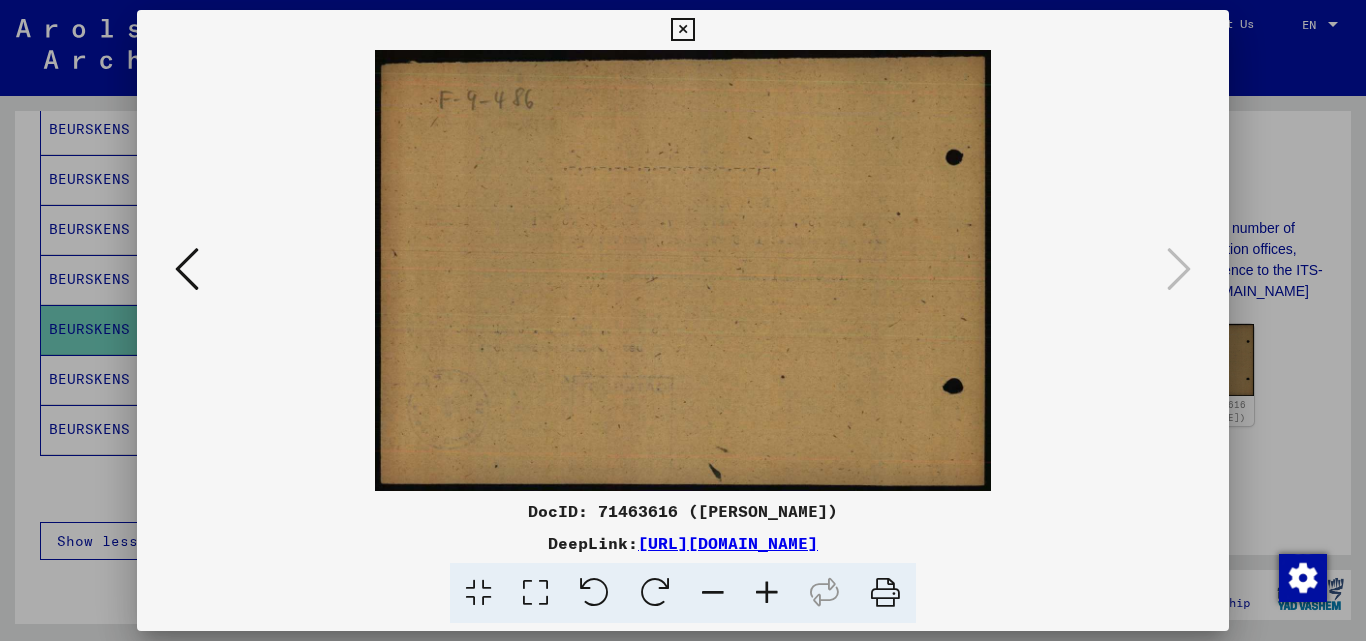 click at bounding box center [682, 30] 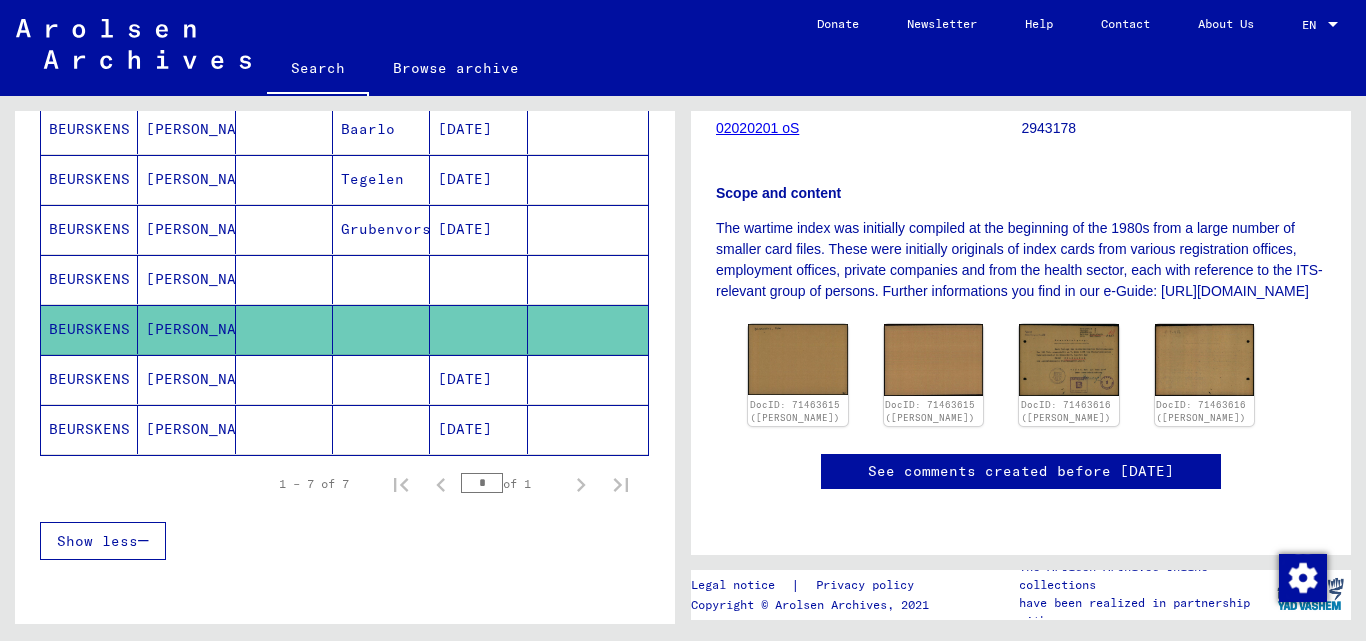 click at bounding box center (478, 329) 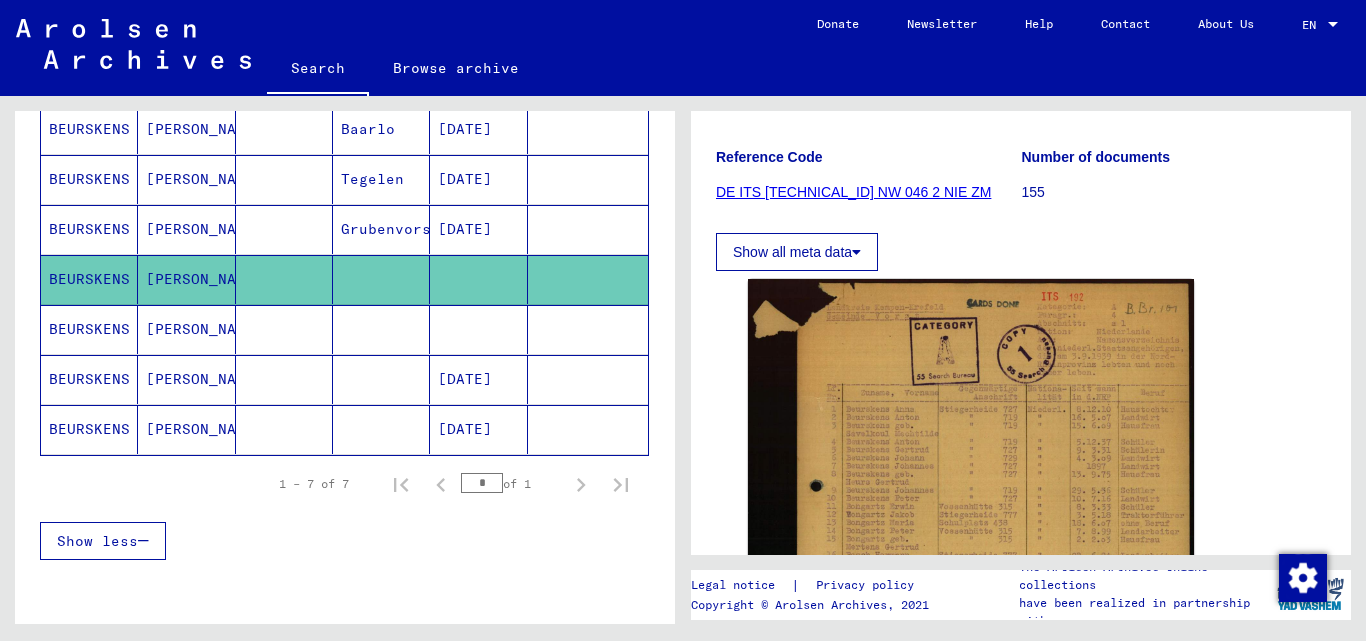 scroll, scrollTop: 300, scrollLeft: 0, axis: vertical 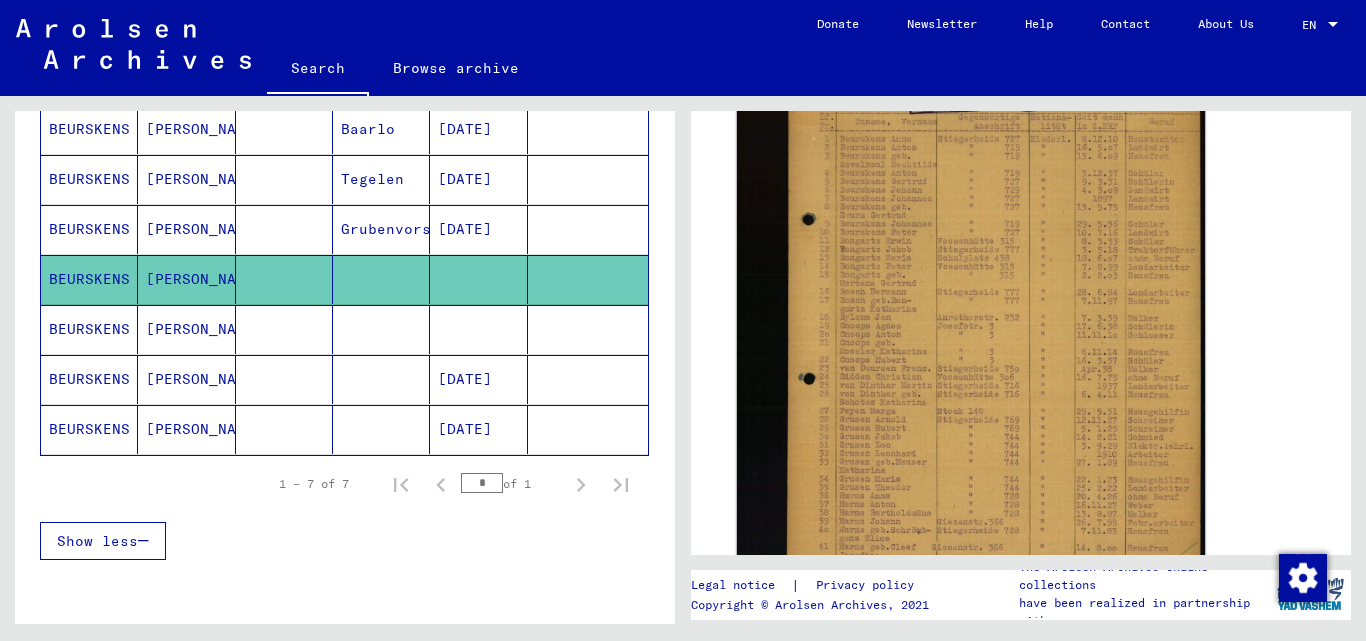 click 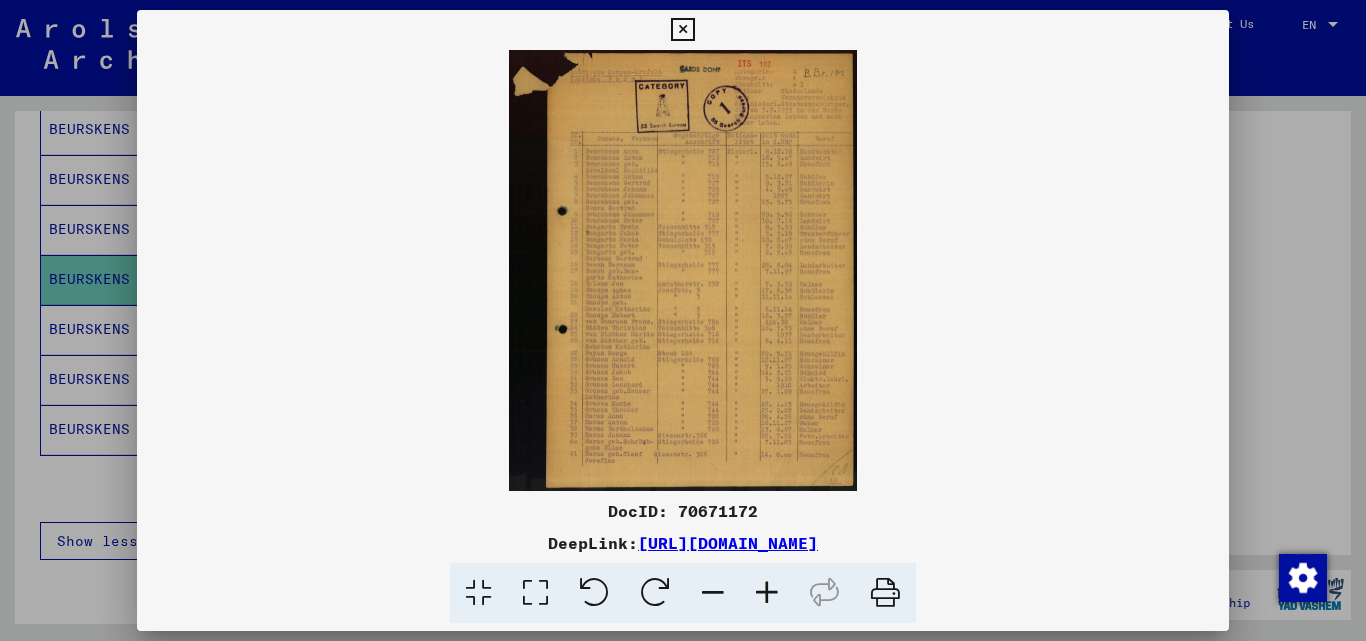 click at bounding box center (767, 593) 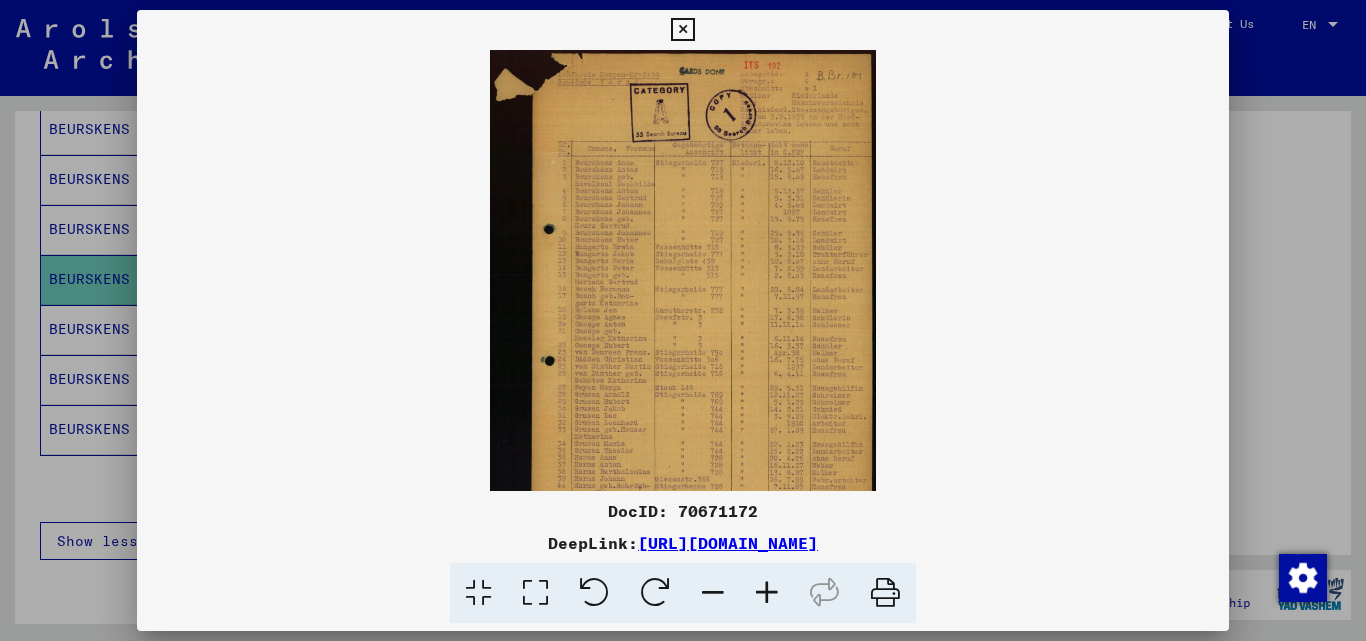 click at bounding box center (767, 593) 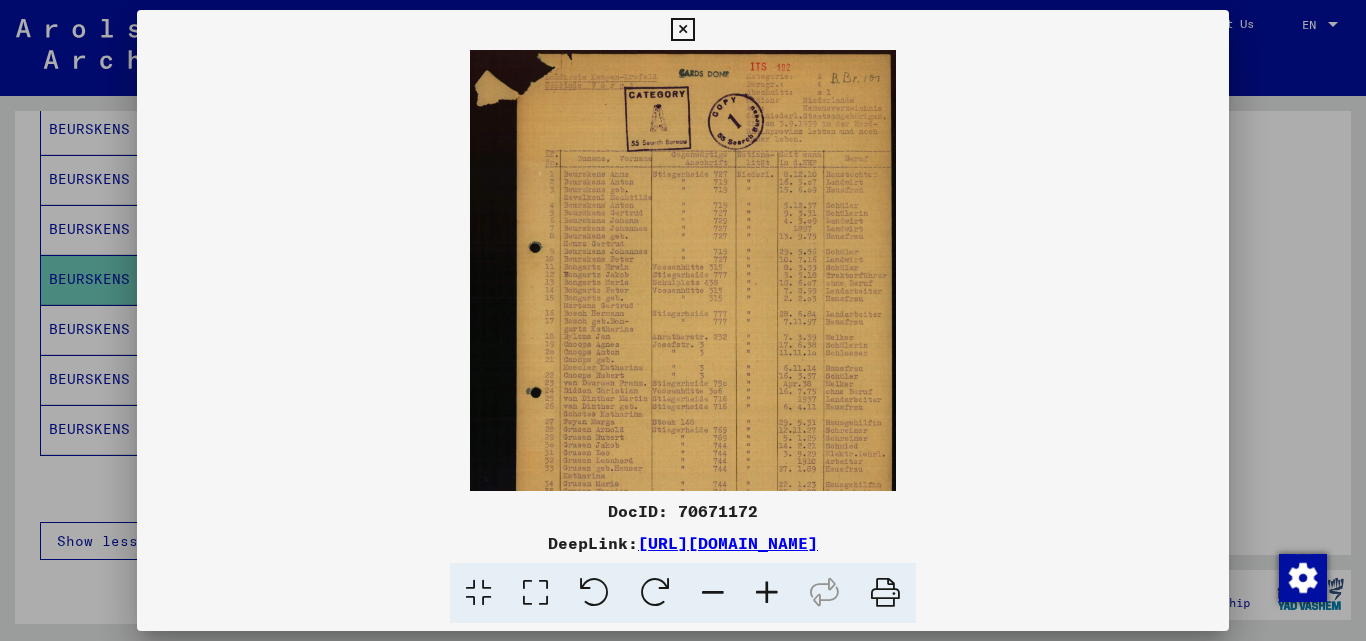 click at bounding box center (767, 593) 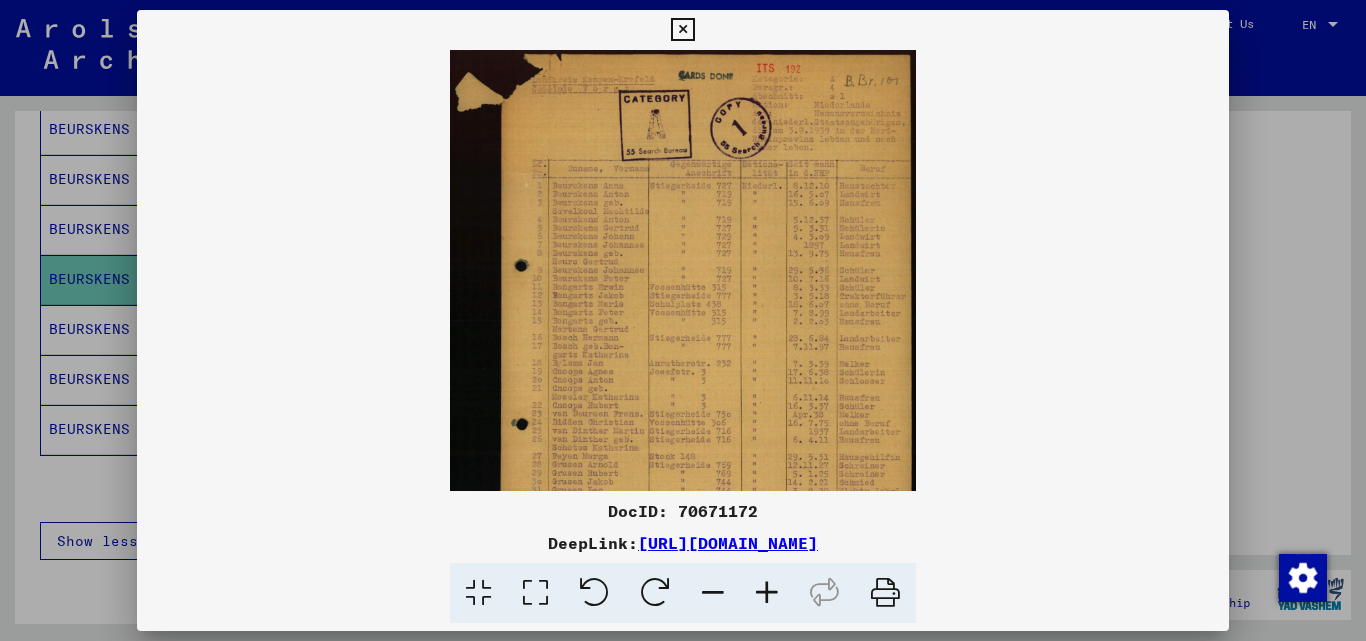 click at bounding box center (767, 593) 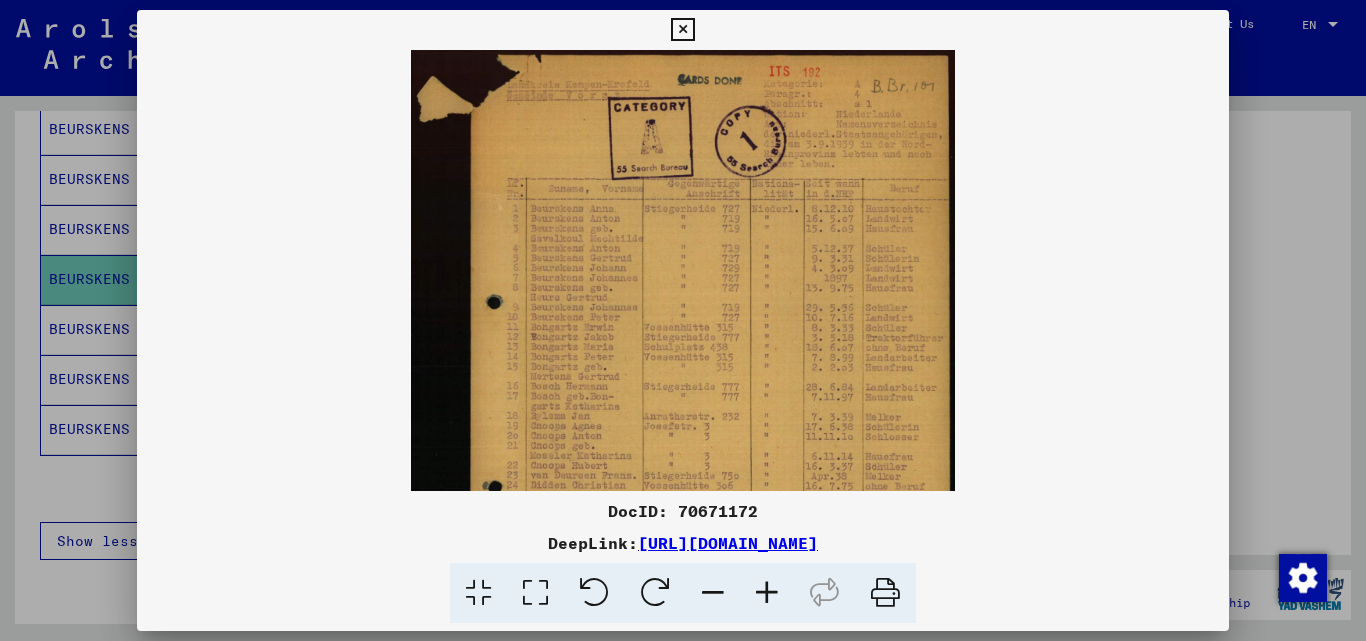 click at bounding box center [767, 593] 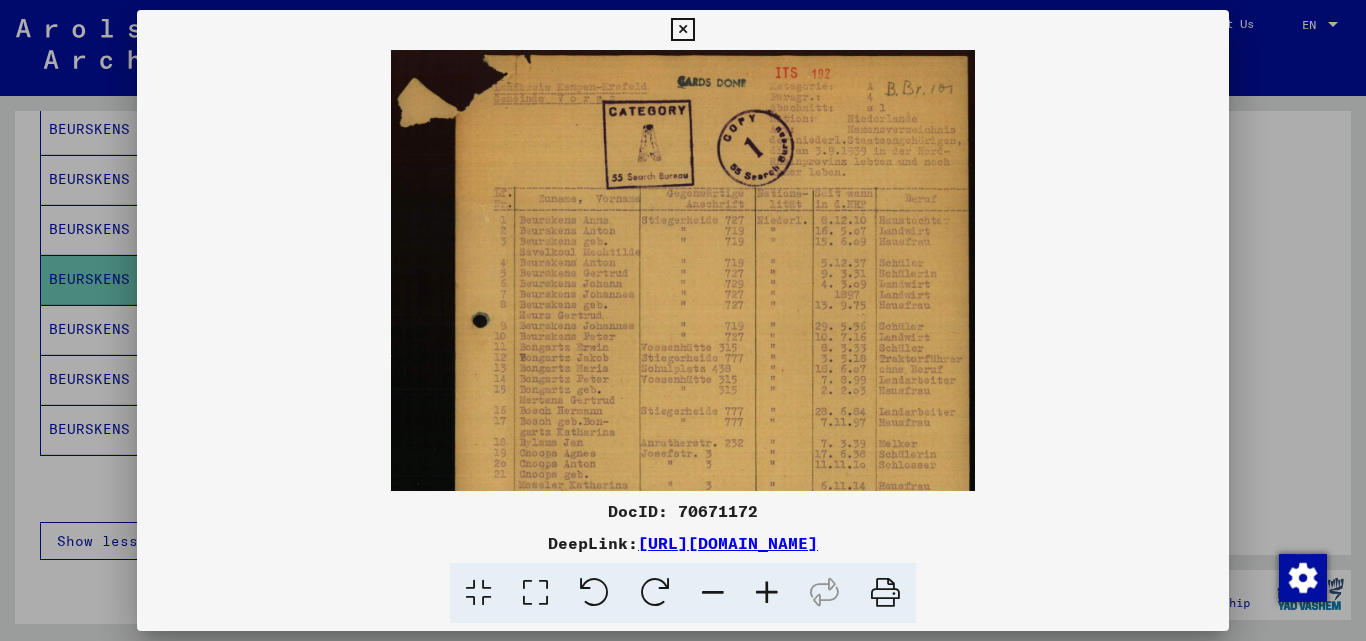 click at bounding box center (767, 593) 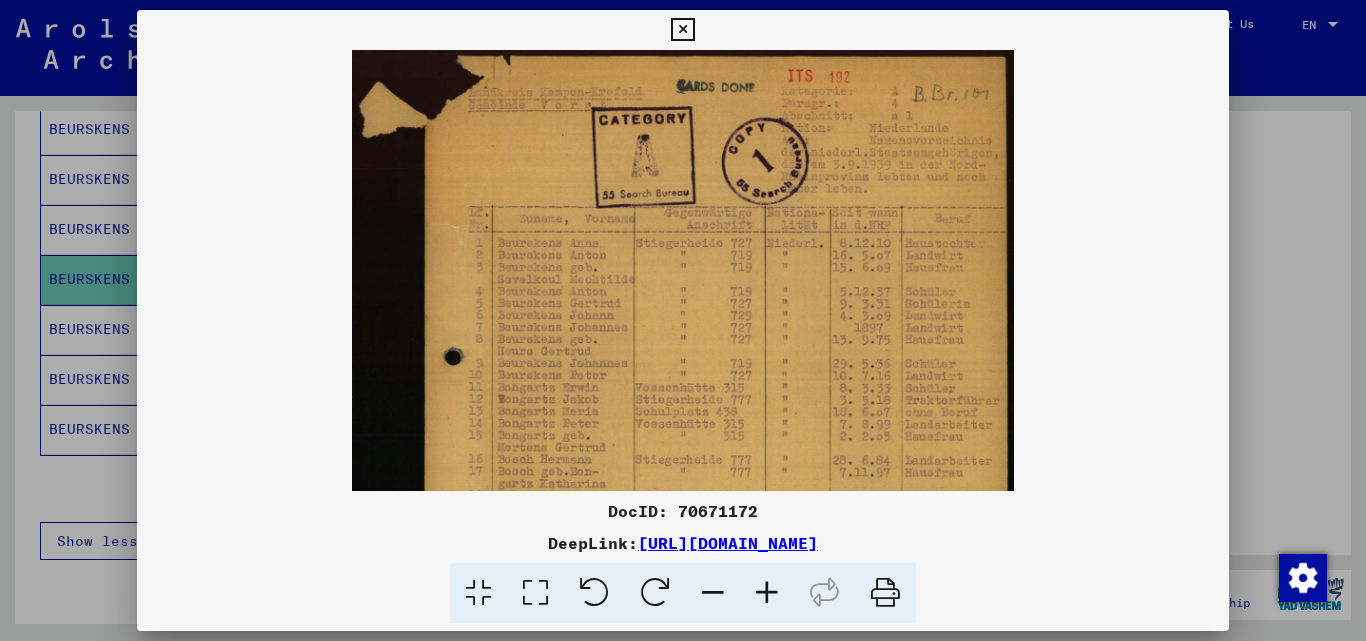 click at bounding box center [767, 593] 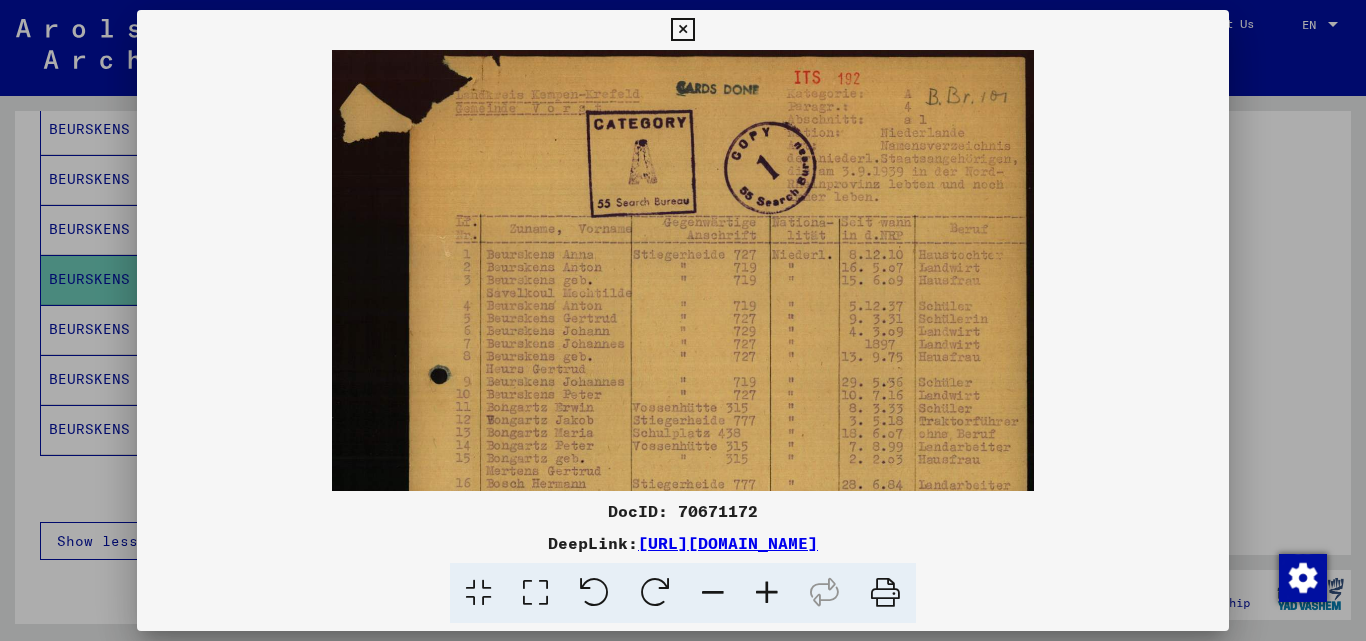 click at bounding box center [767, 593] 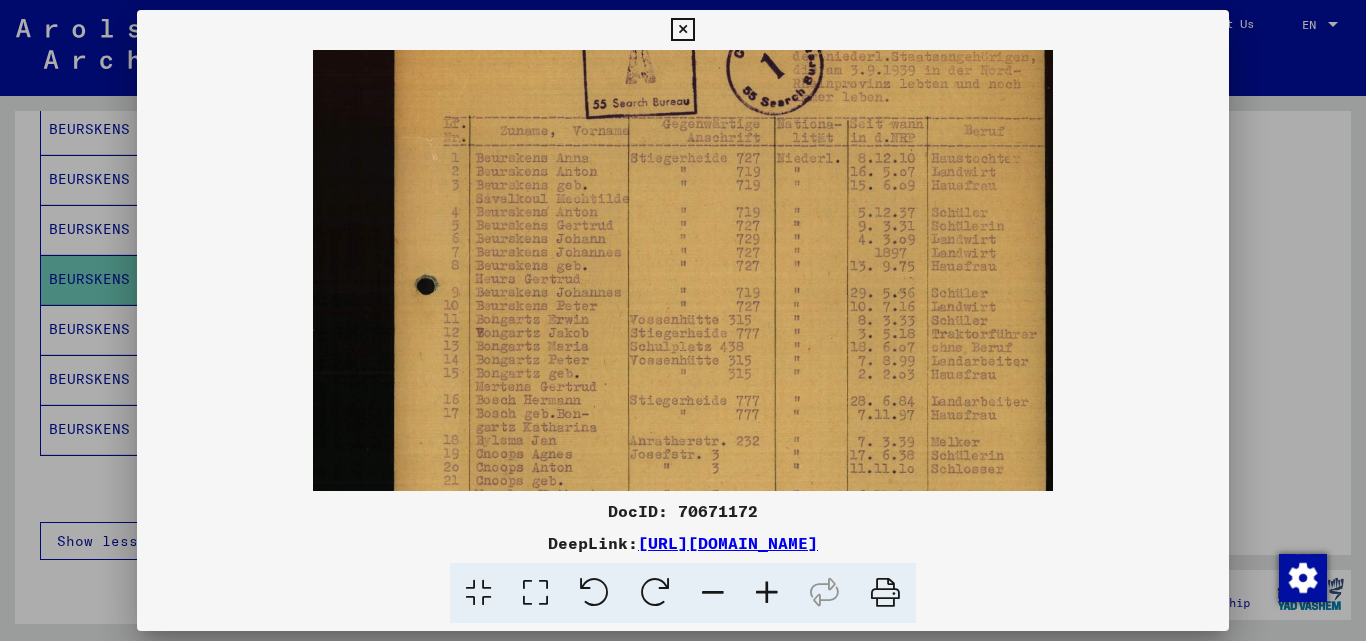 scroll, scrollTop: 121, scrollLeft: 0, axis: vertical 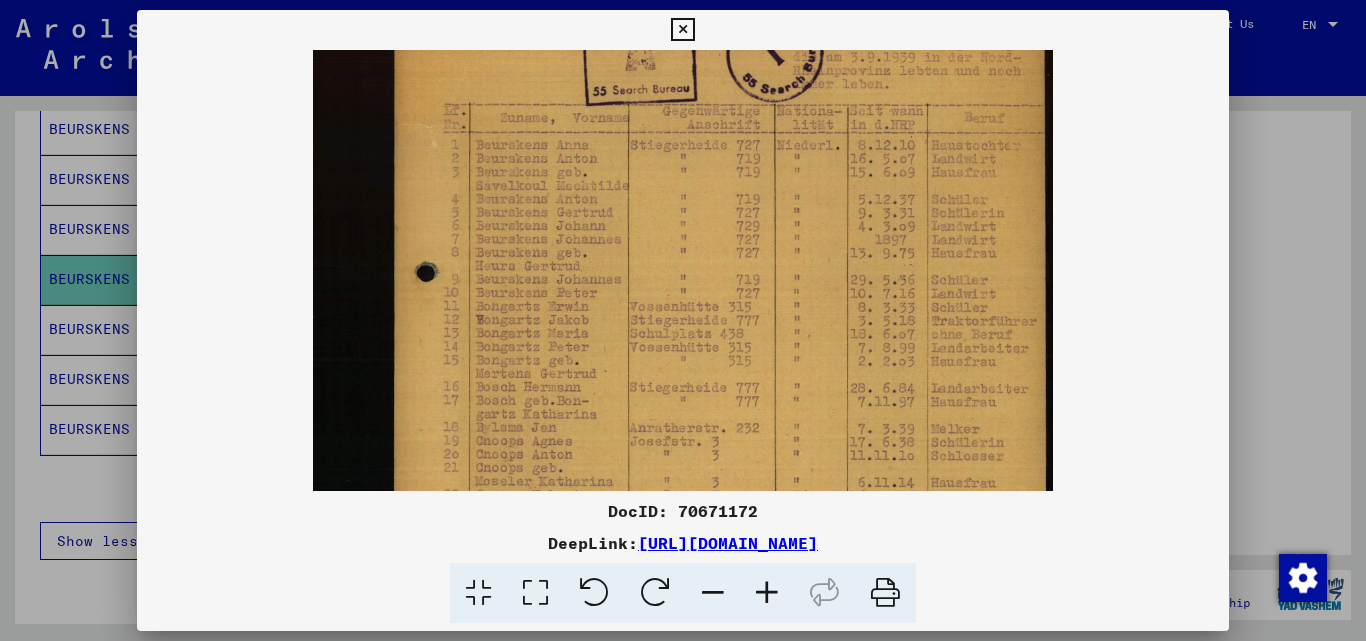 drag, startPoint x: 786, startPoint y: 425, endPoint x: 750, endPoint y: 304, distance: 126.24183 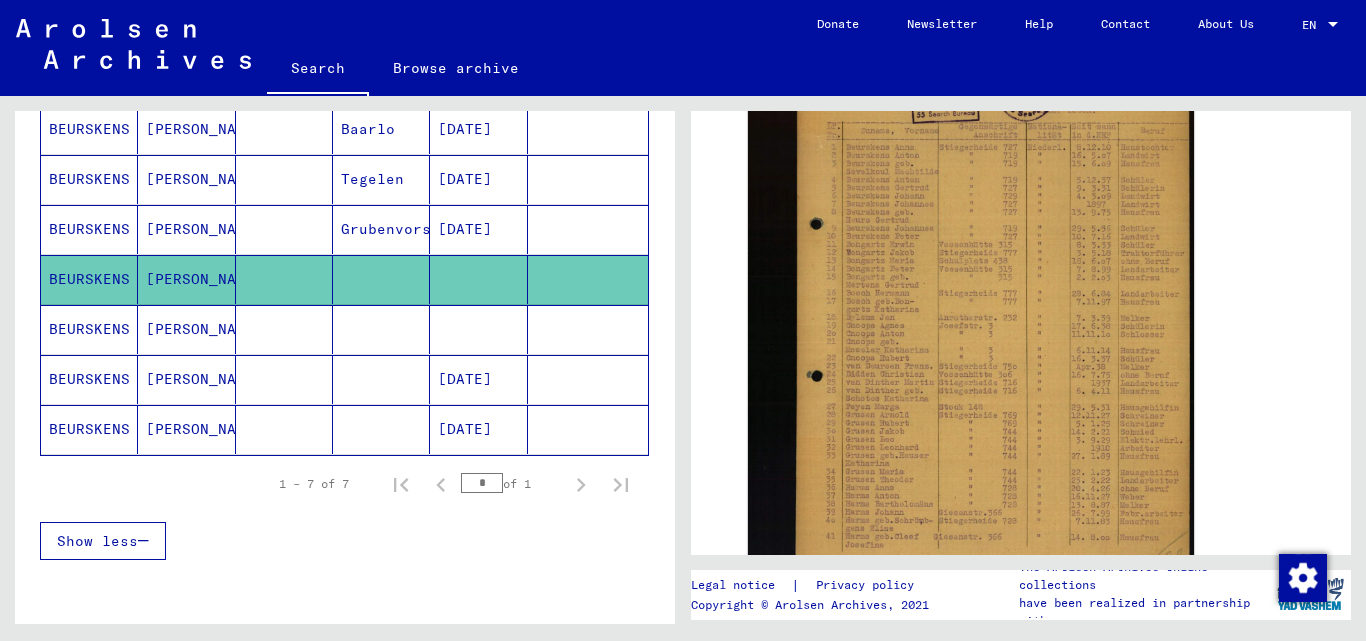 click on "[DATE]" 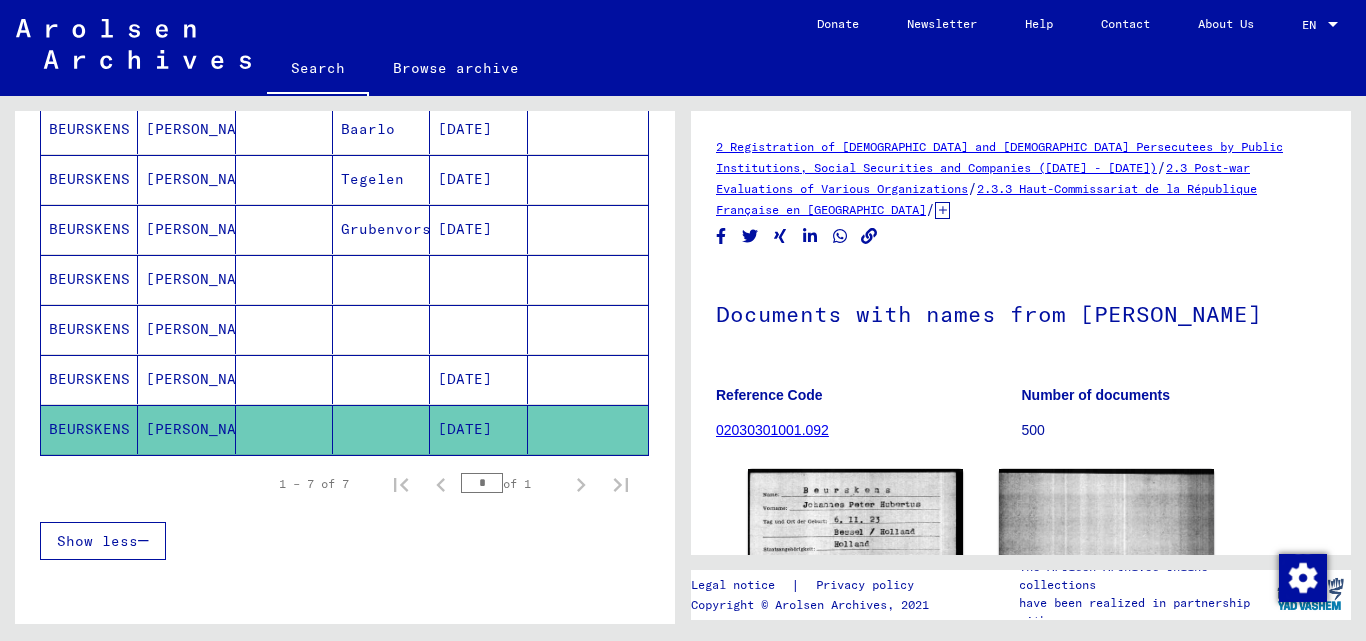 scroll, scrollTop: 0, scrollLeft: 0, axis: both 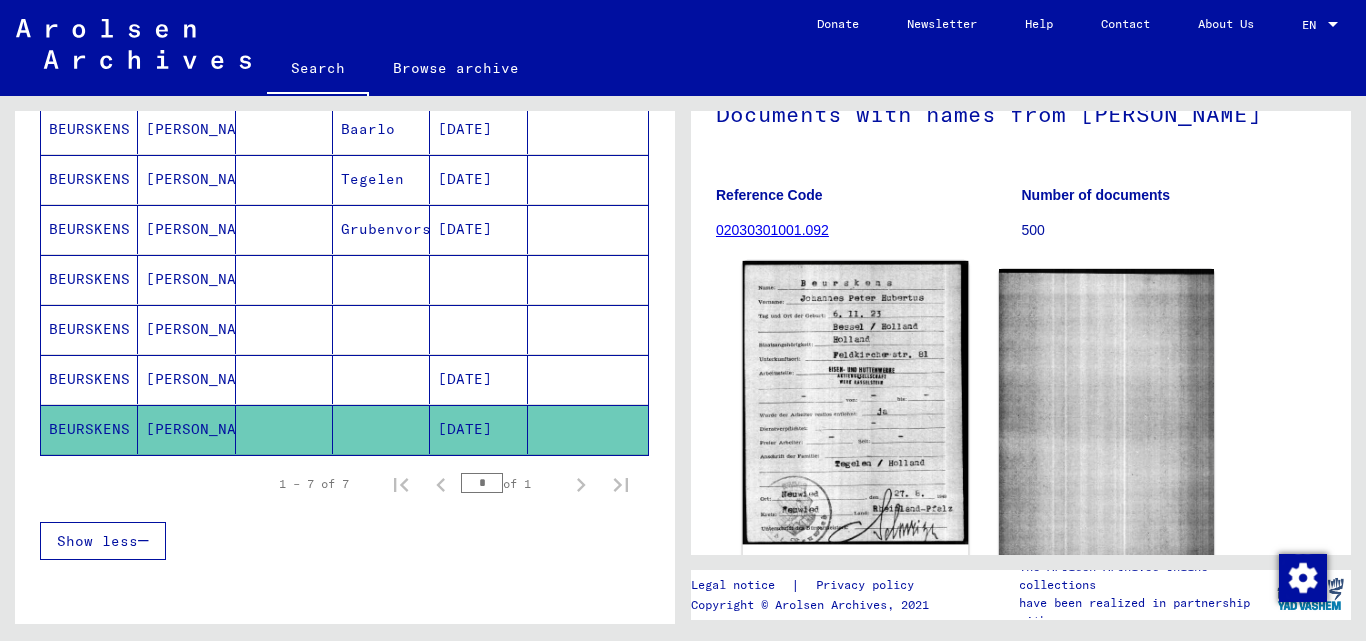 click 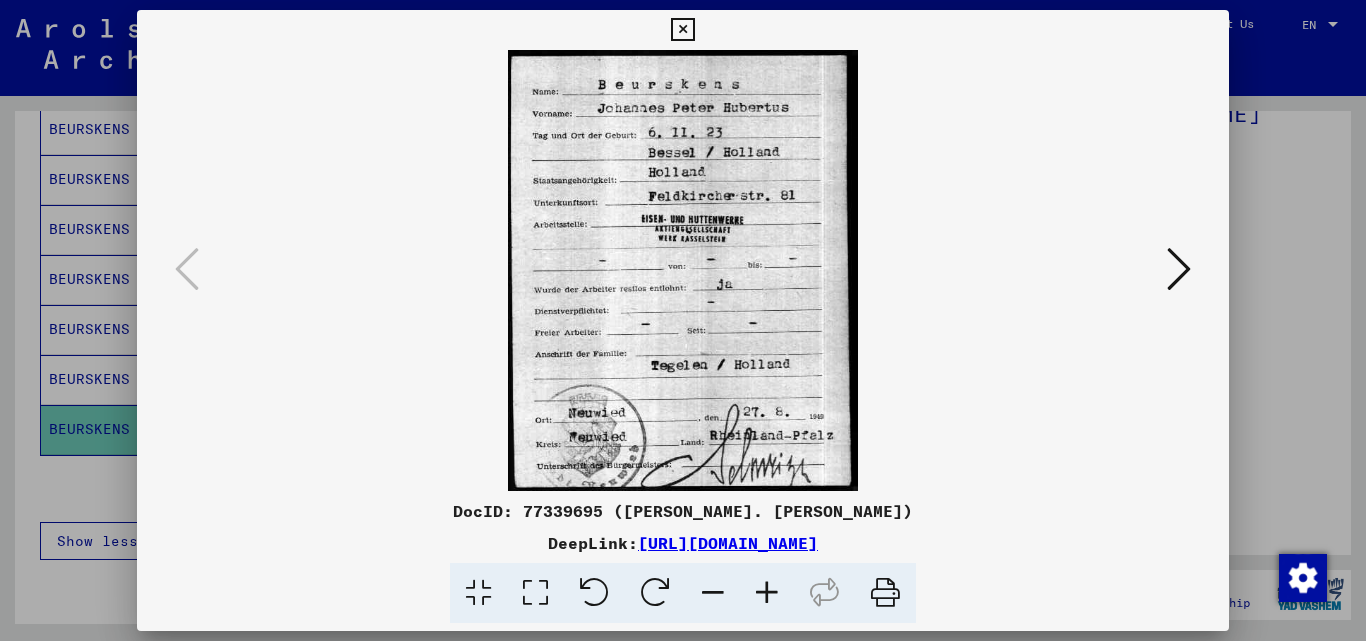 click at bounding box center (683, 270) 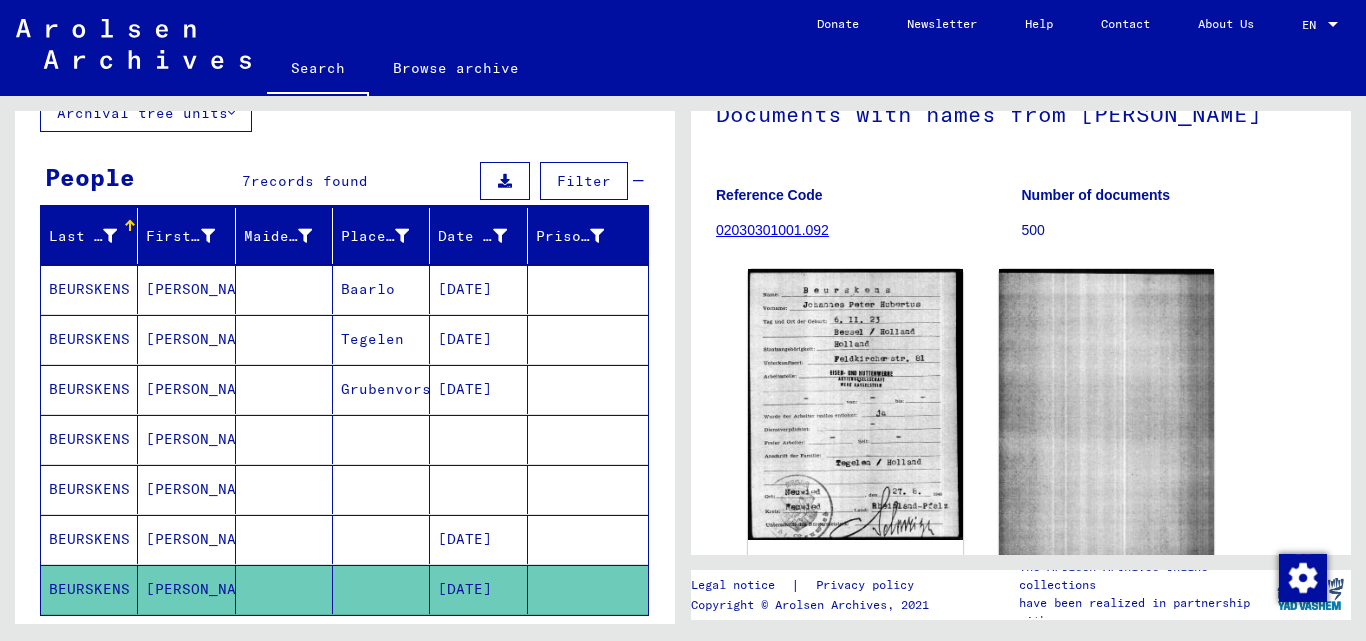 scroll, scrollTop: 0, scrollLeft: 0, axis: both 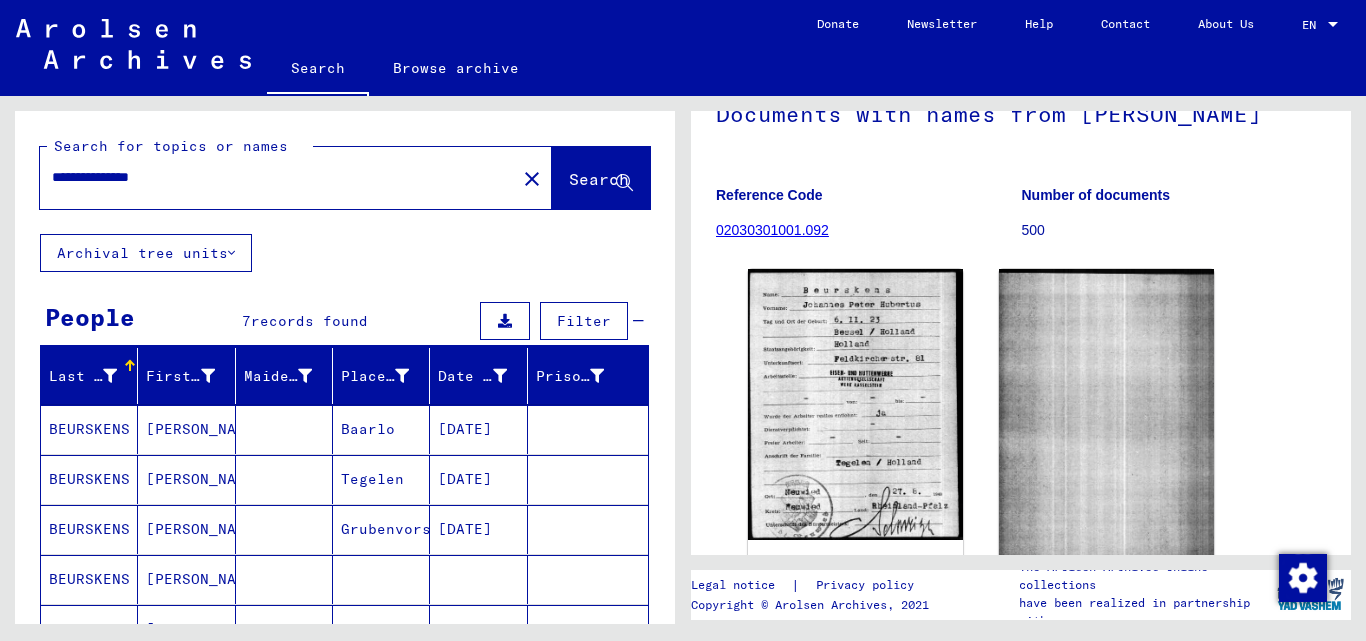 drag, startPoint x: 210, startPoint y: 178, endPoint x: 39, endPoint y: 177, distance: 171.00293 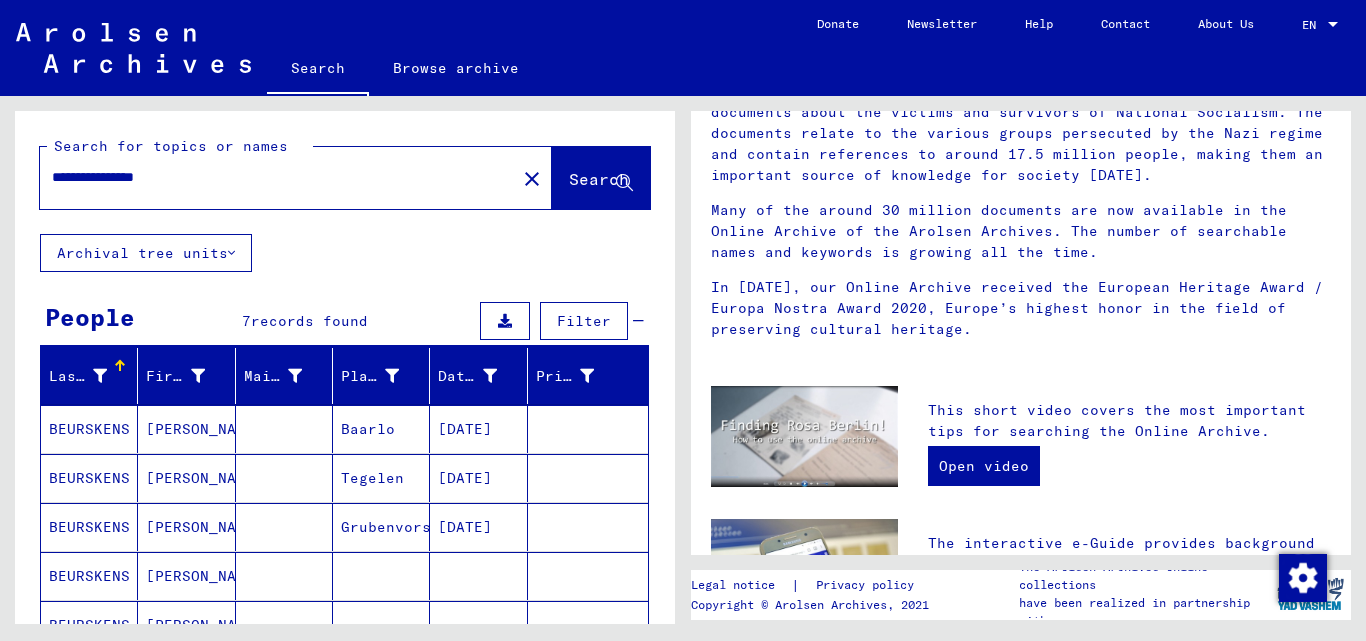 scroll, scrollTop: 0, scrollLeft: 0, axis: both 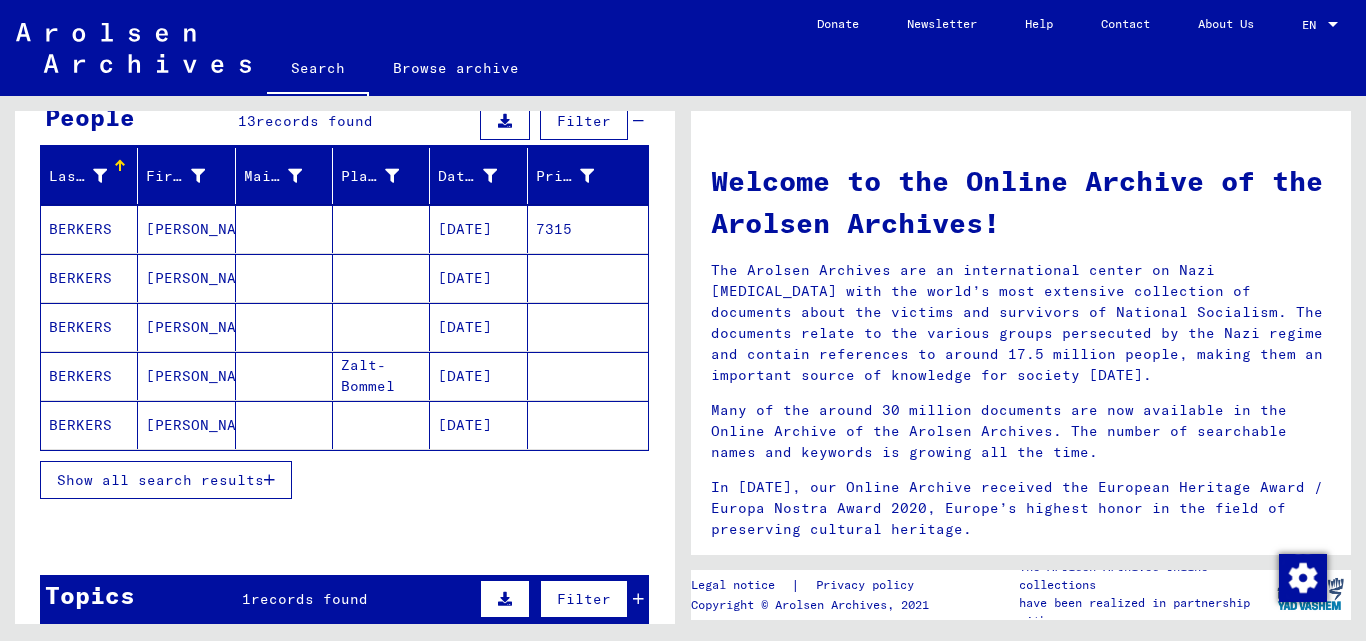 click on "Show all search results" at bounding box center (160, 480) 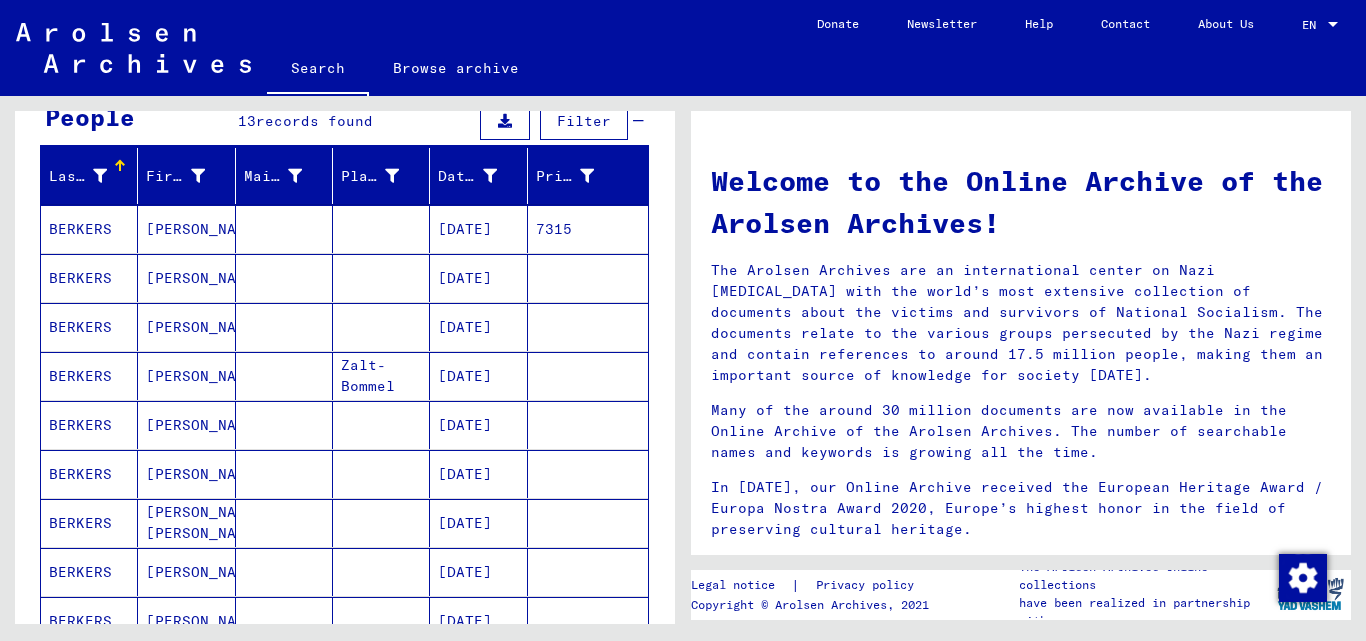 scroll, scrollTop: 300, scrollLeft: 0, axis: vertical 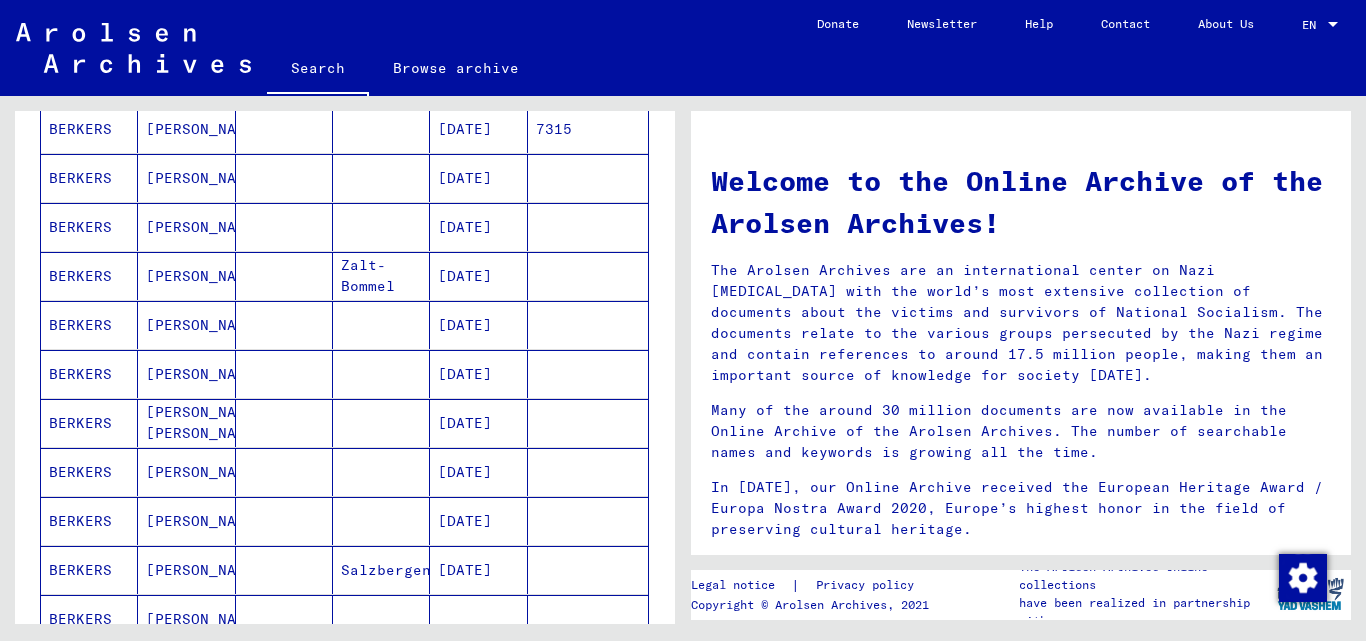 click at bounding box center (284, 570) 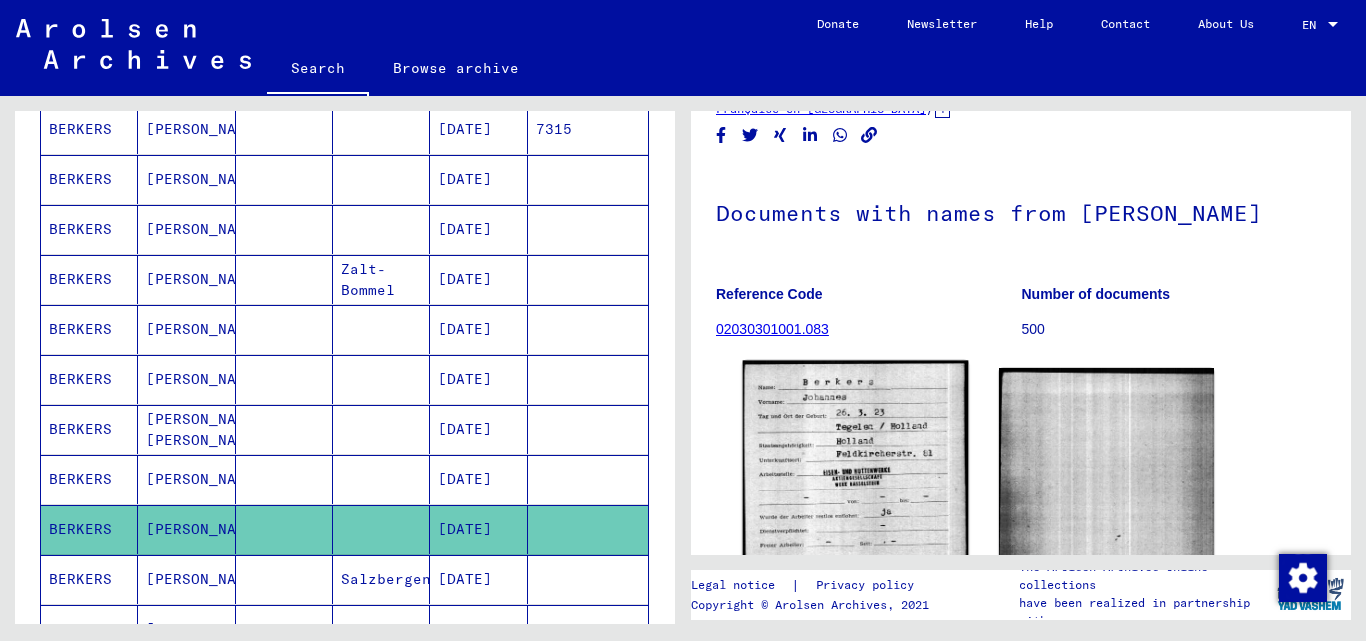 scroll, scrollTop: 200, scrollLeft: 0, axis: vertical 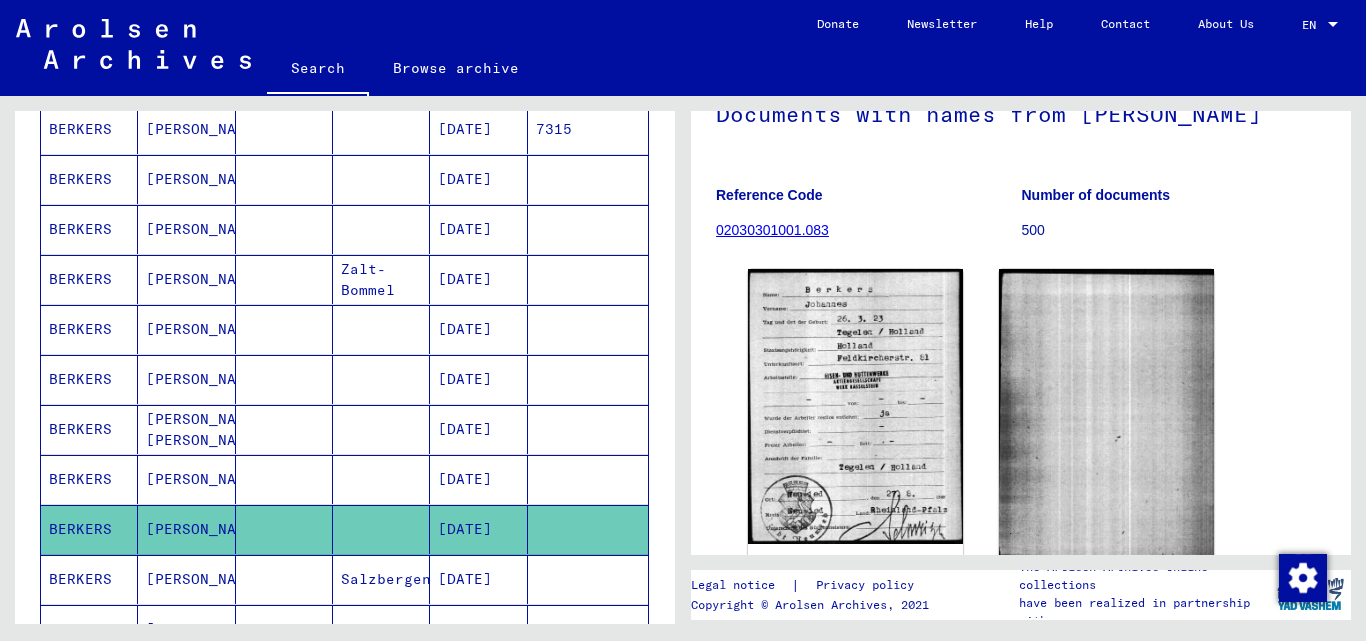 click on "[DATE]" at bounding box center (478, 629) 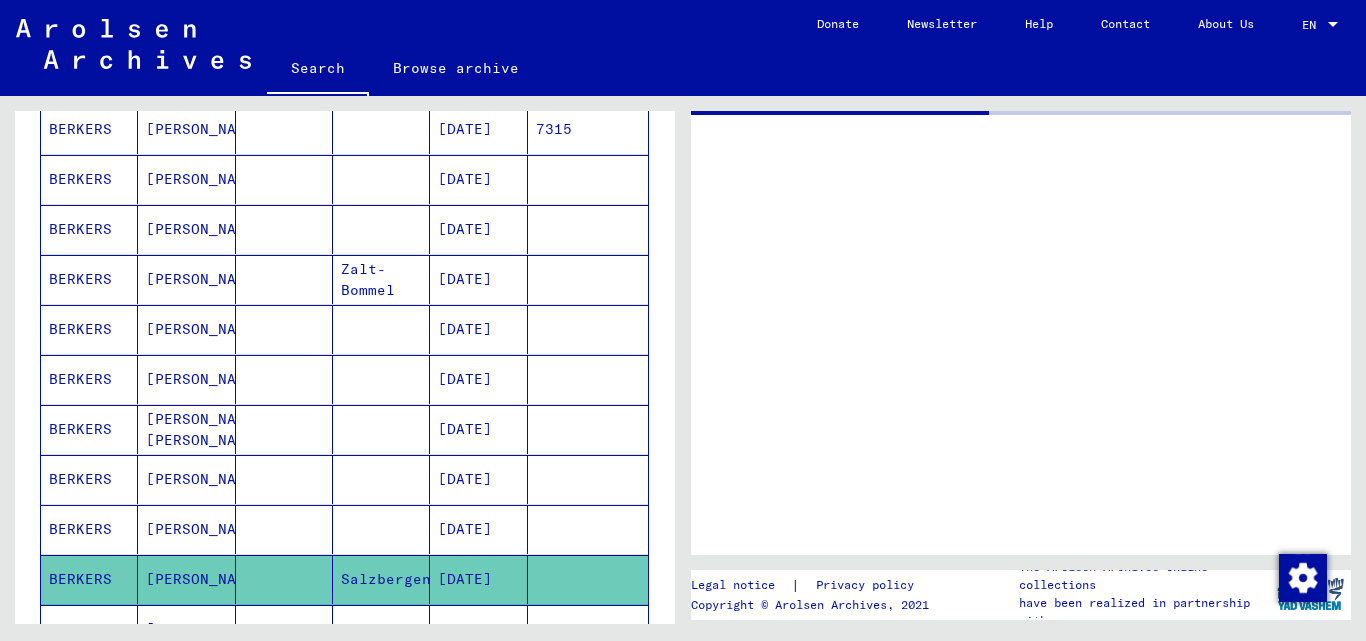 scroll, scrollTop: 0, scrollLeft: 0, axis: both 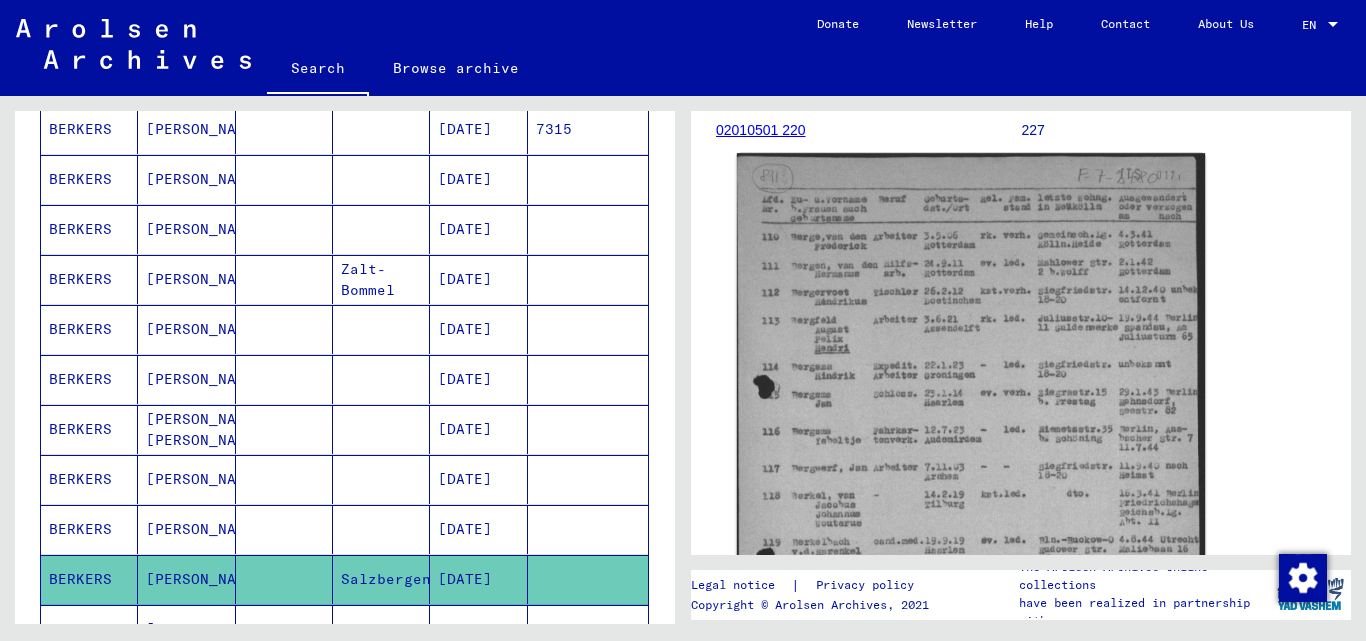 click 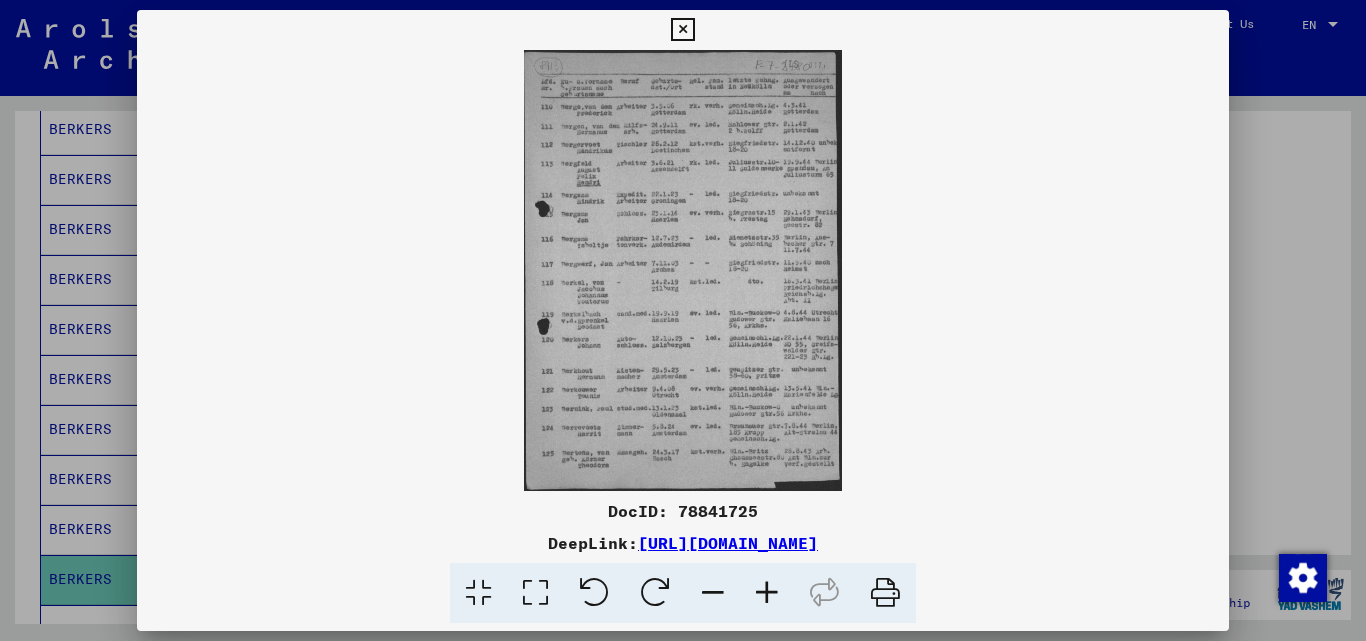 click at bounding box center (767, 593) 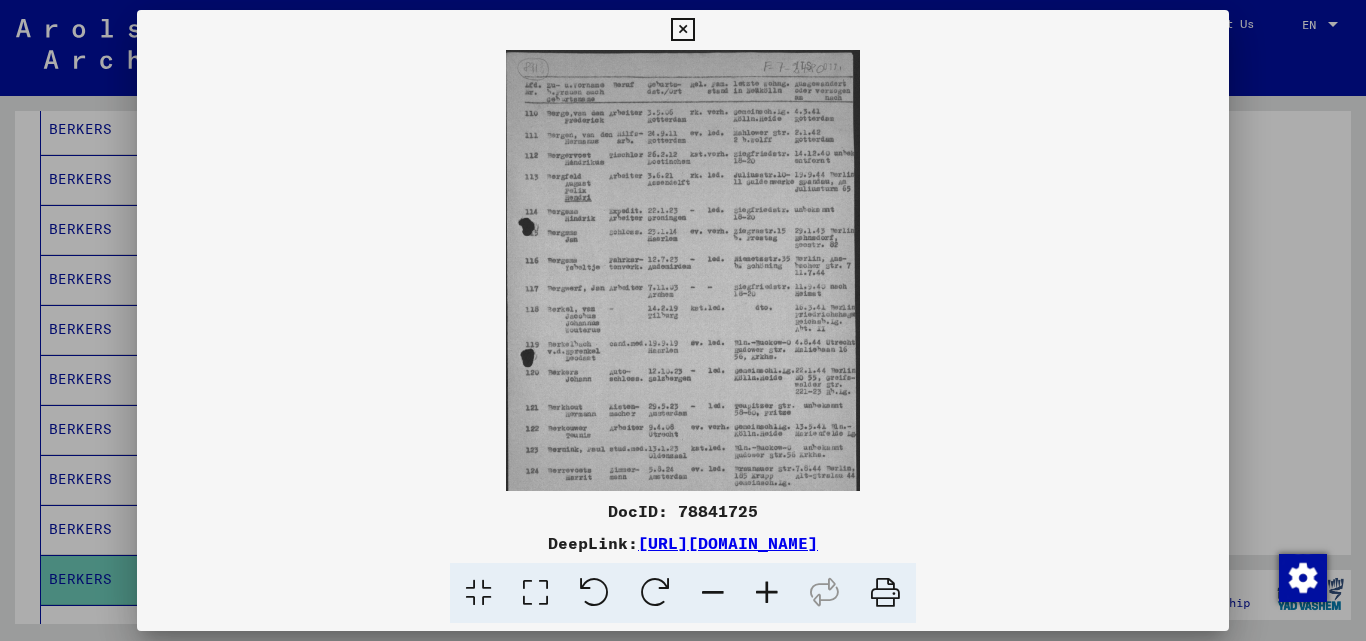 click at bounding box center [767, 593] 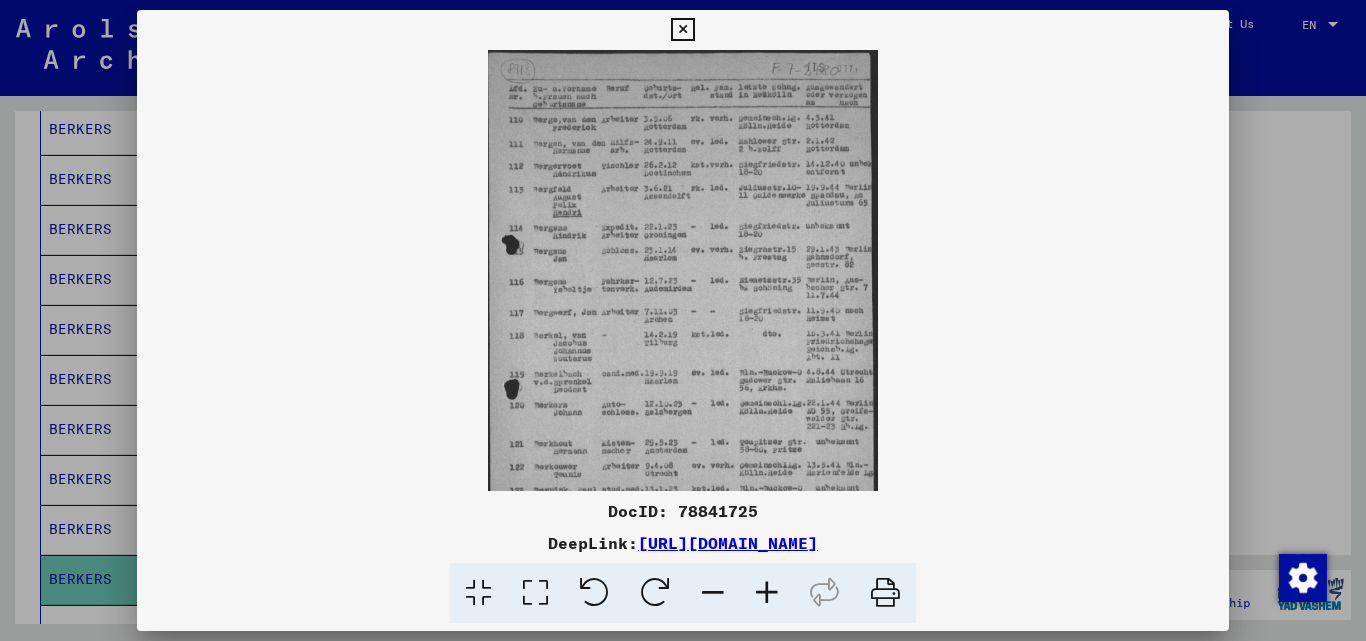 click at bounding box center [767, 593] 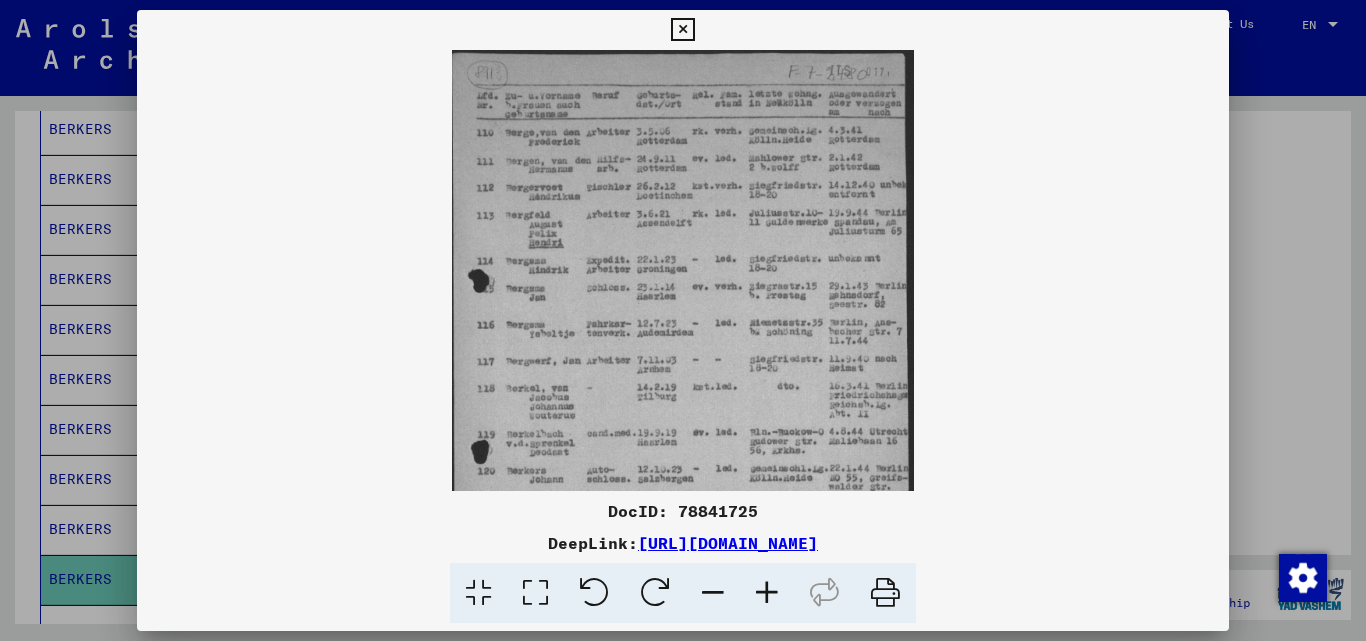 click at bounding box center [767, 593] 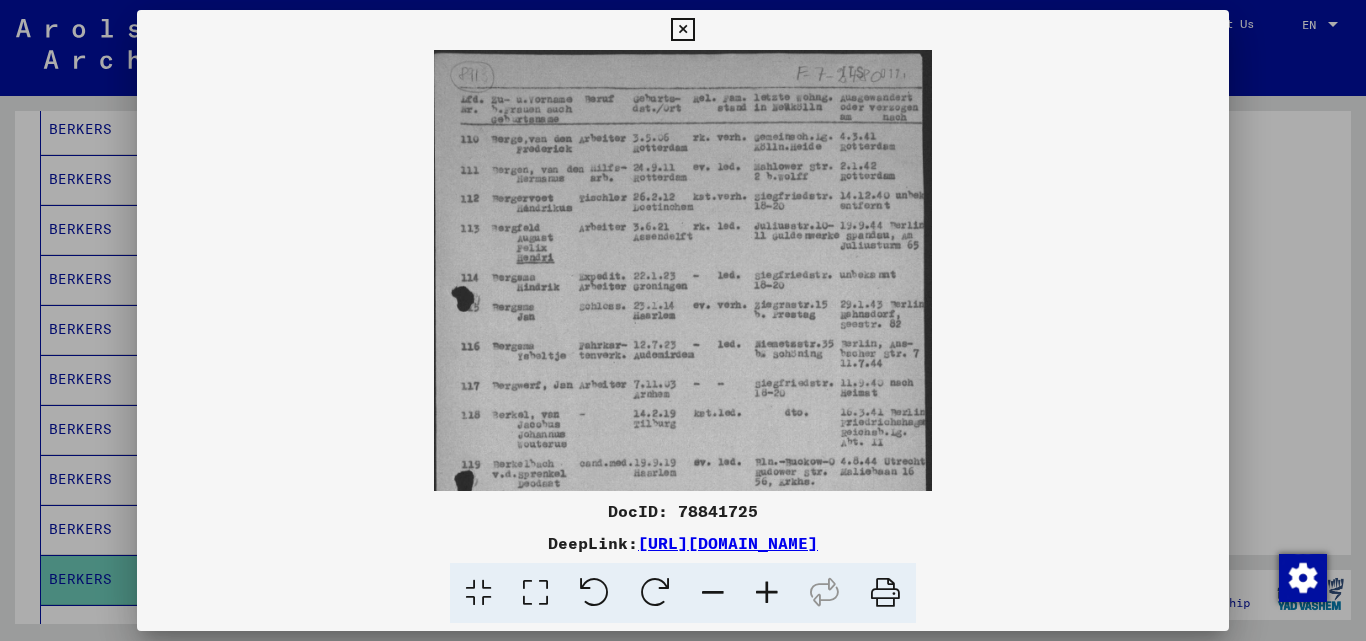 click at bounding box center (767, 593) 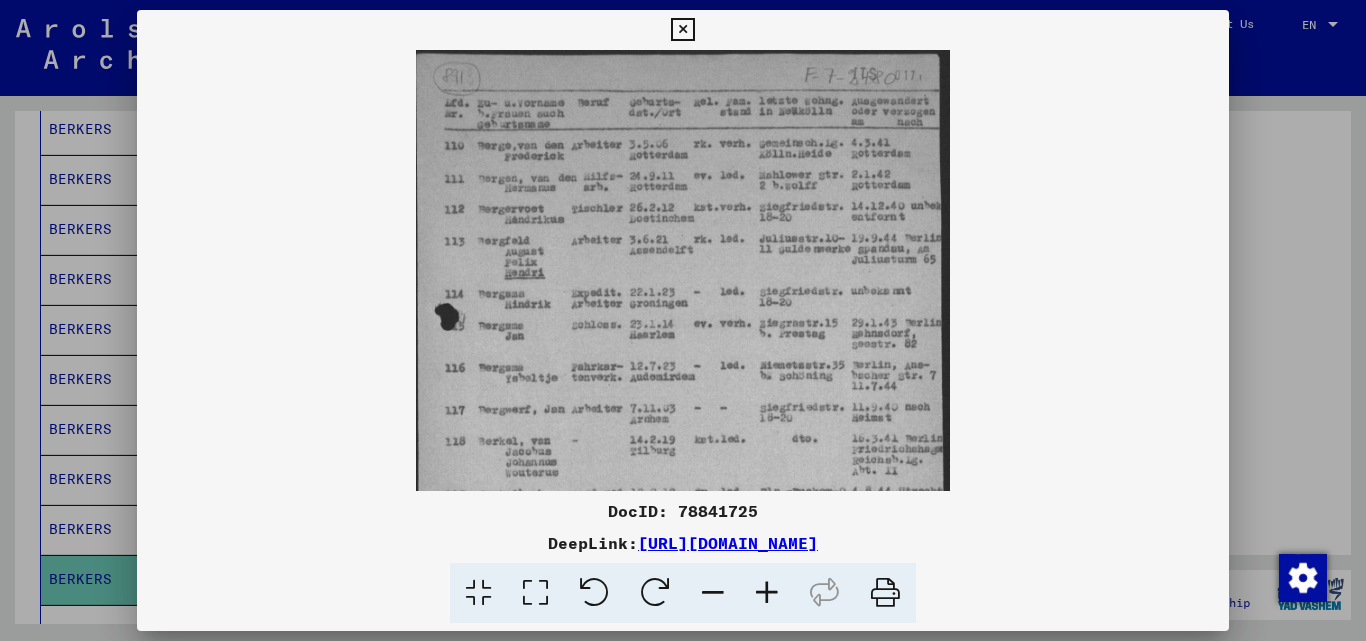 click at bounding box center [767, 593] 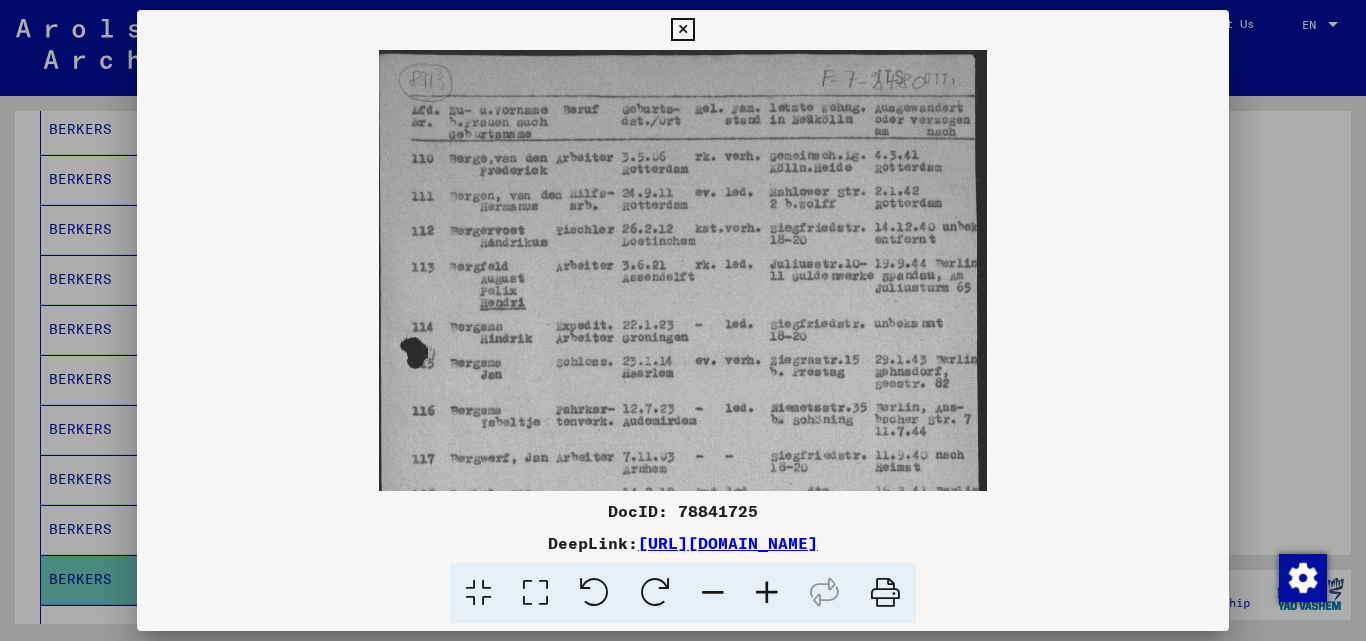 click at bounding box center [767, 593] 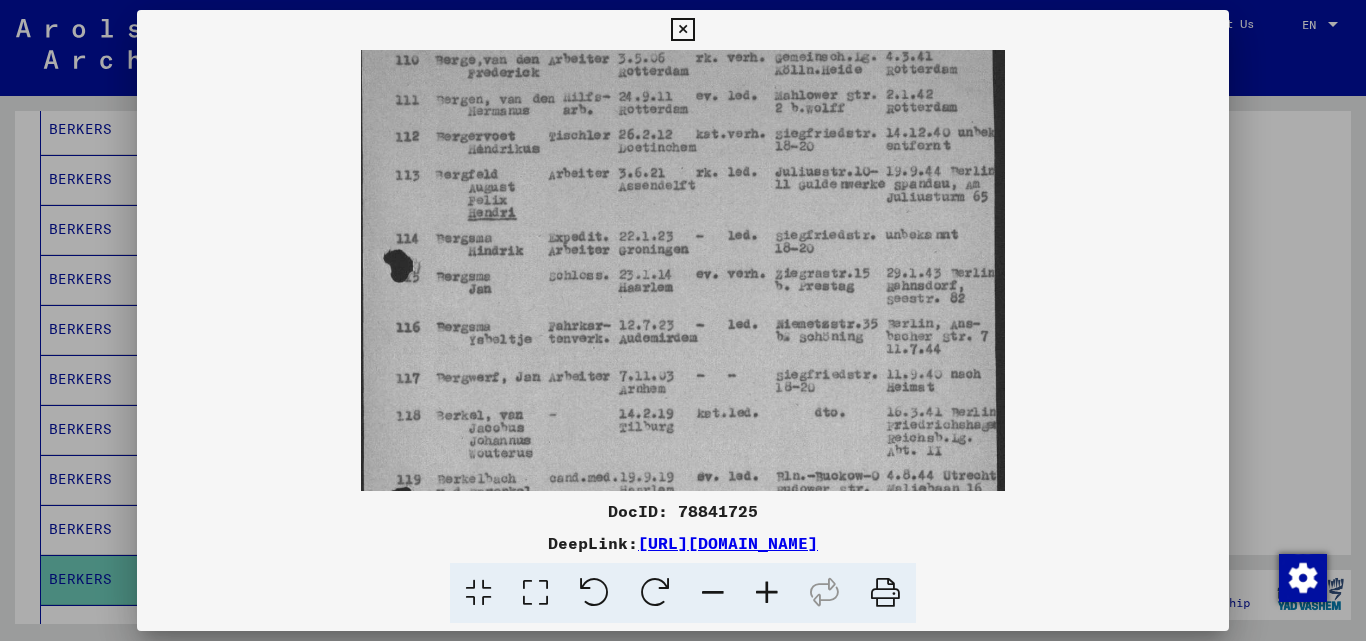 scroll, scrollTop: 112, scrollLeft: 0, axis: vertical 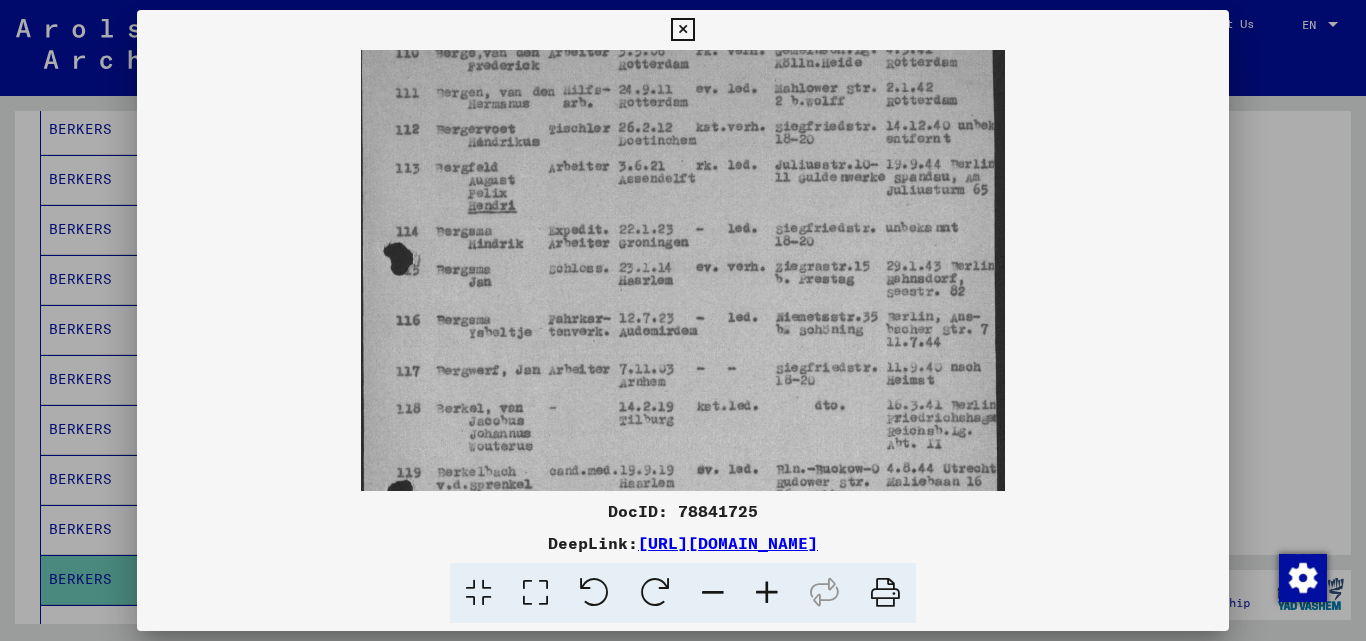 drag, startPoint x: 658, startPoint y: 371, endPoint x: 657, endPoint y: 259, distance: 112.00446 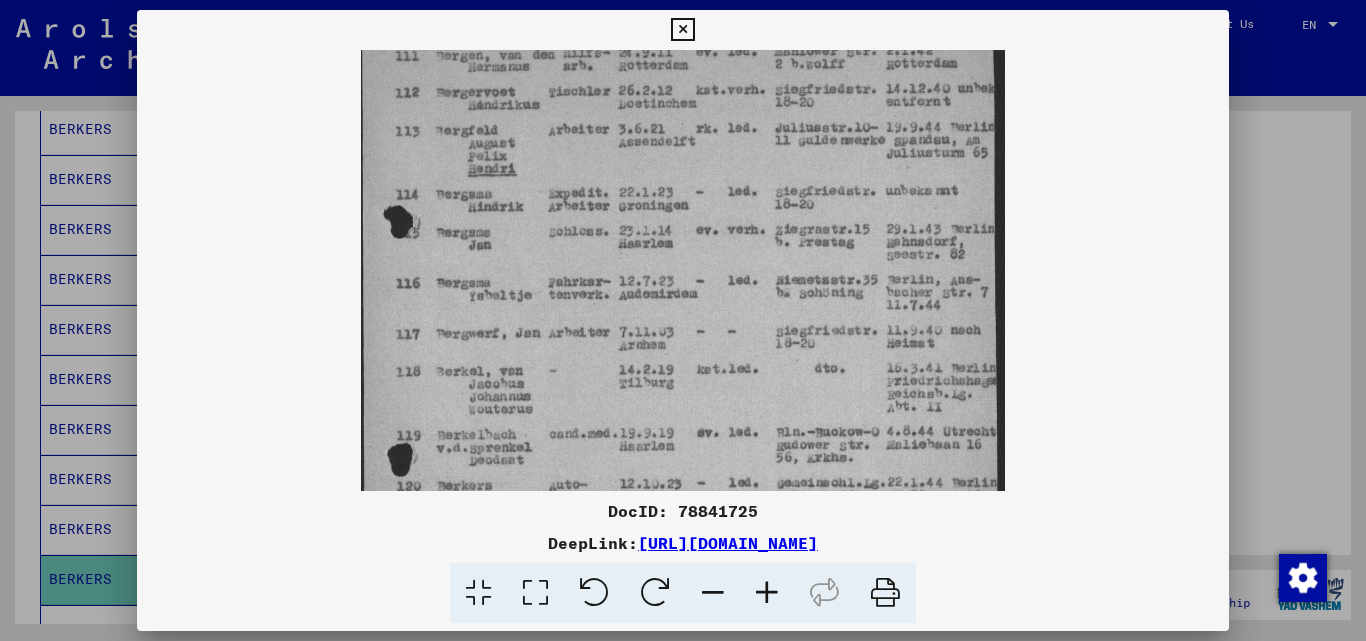 drag, startPoint x: 656, startPoint y: 283, endPoint x: 666, endPoint y: 243, distance: 41.231056 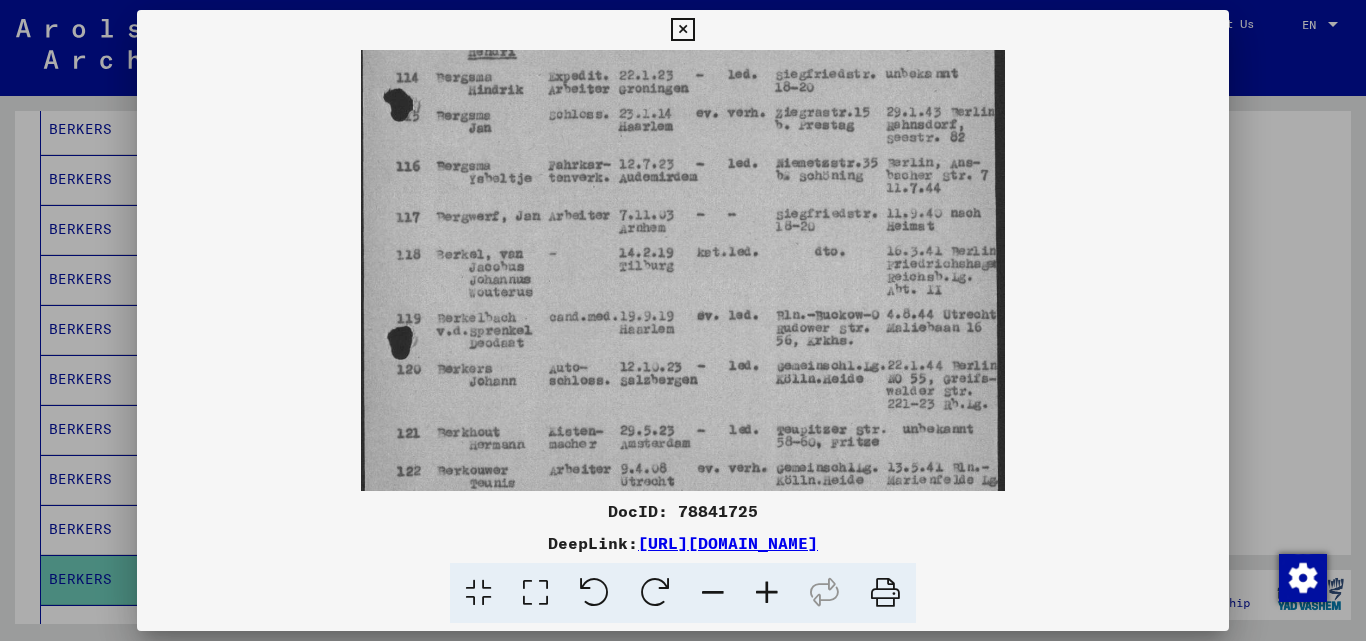 drag, startPoint x: 675, startPoint y: 341, endPoint x: 683, endPoint y: 232, distance: 109.29318 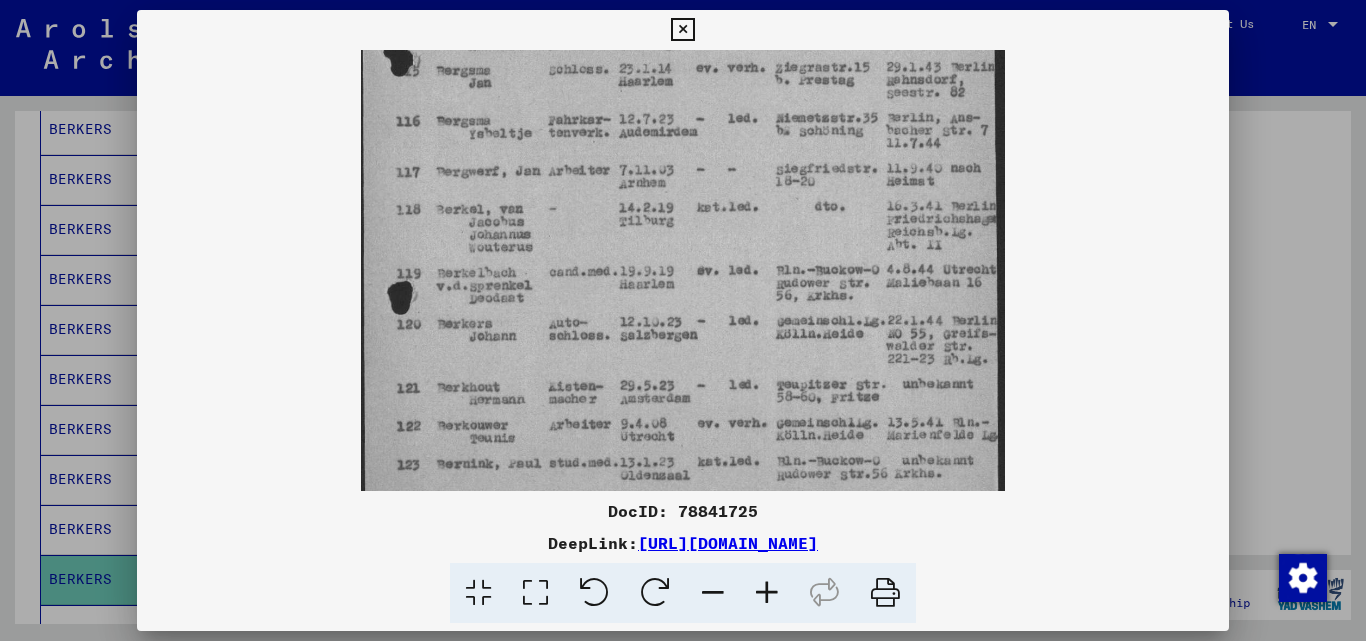 click at bounding box center [682, 30] 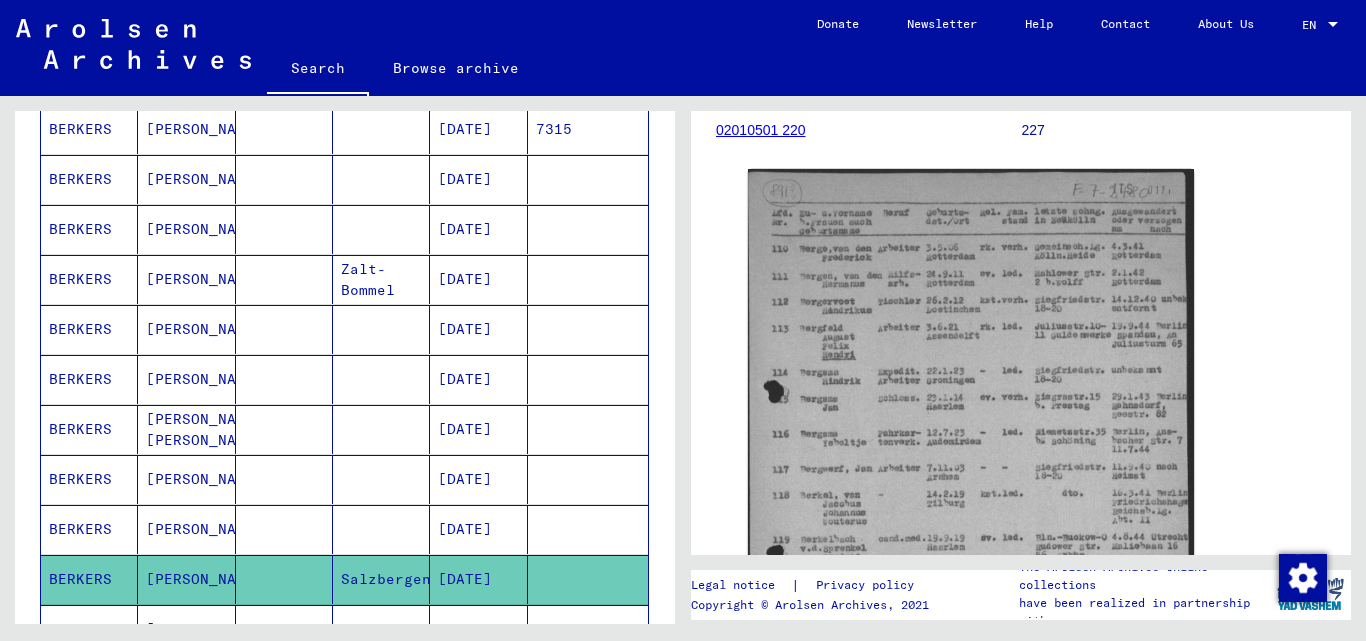 click on "[DATE]" at bounding box center [478, 579] 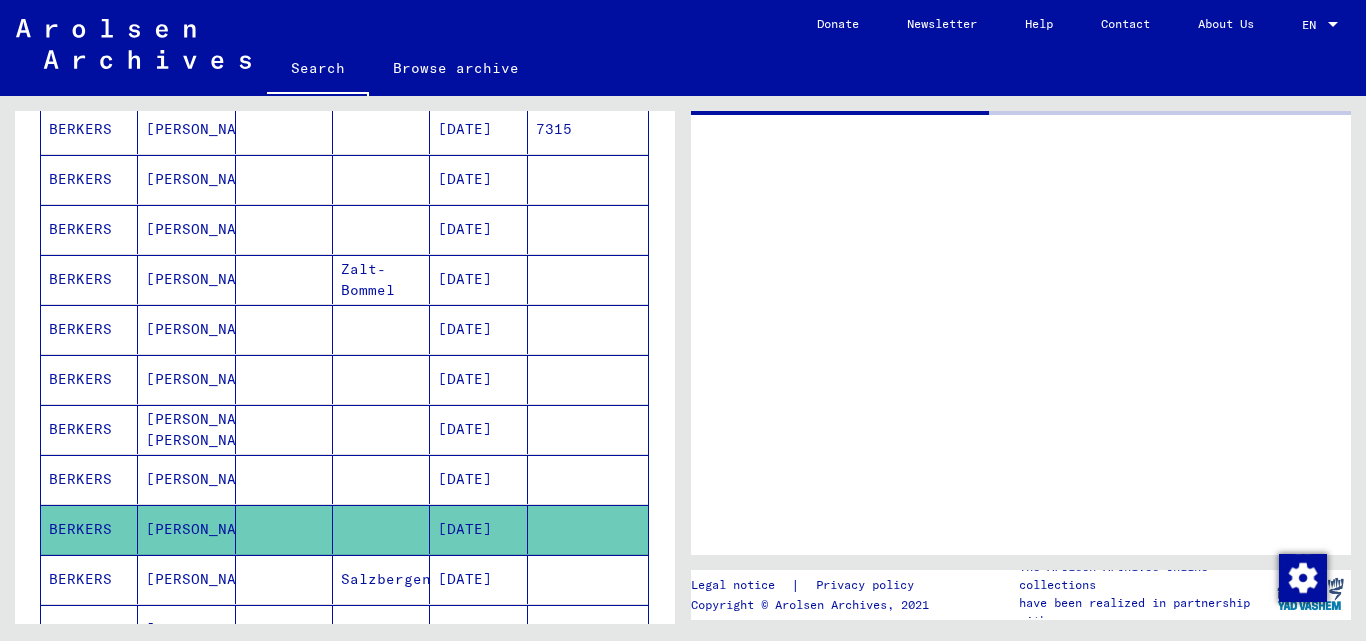 scroll, scrollTop: 0, scrollLeft: 0, axis: both 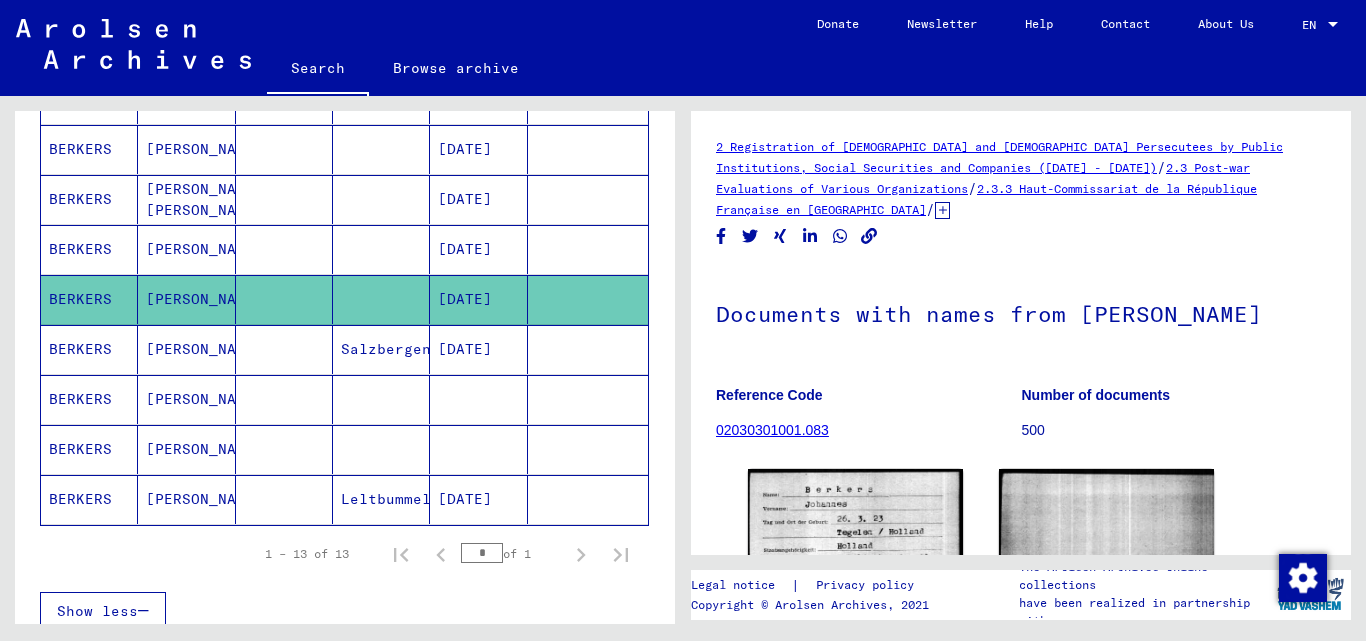click at bounding box center (478, 499) 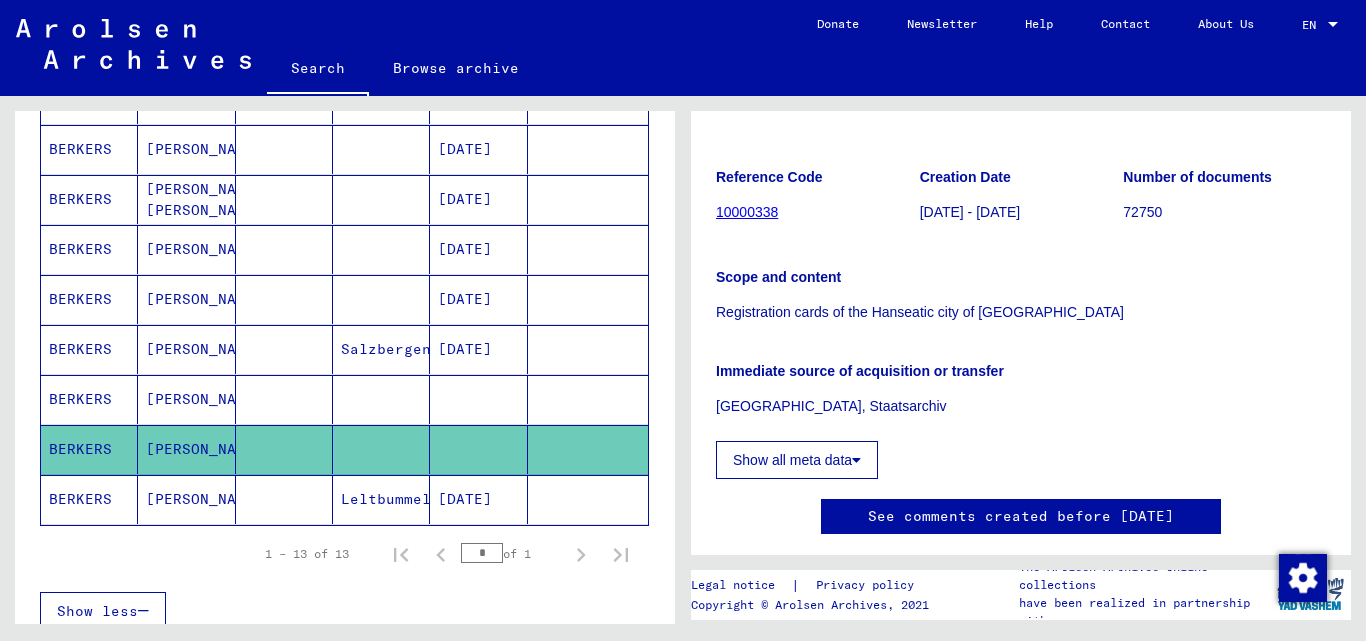 scroll, scrollTop: 300, scrollLeft: 0, axis: vertical 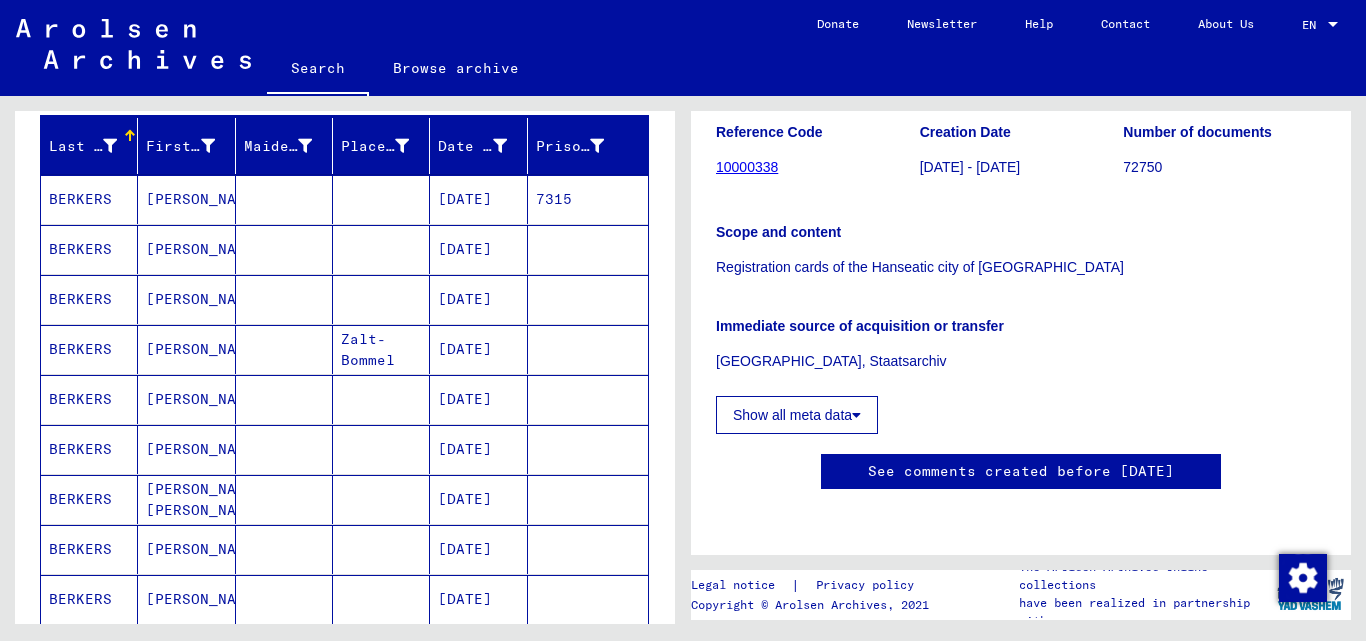 click on "[DATE]" at bounding box center (478, 499) 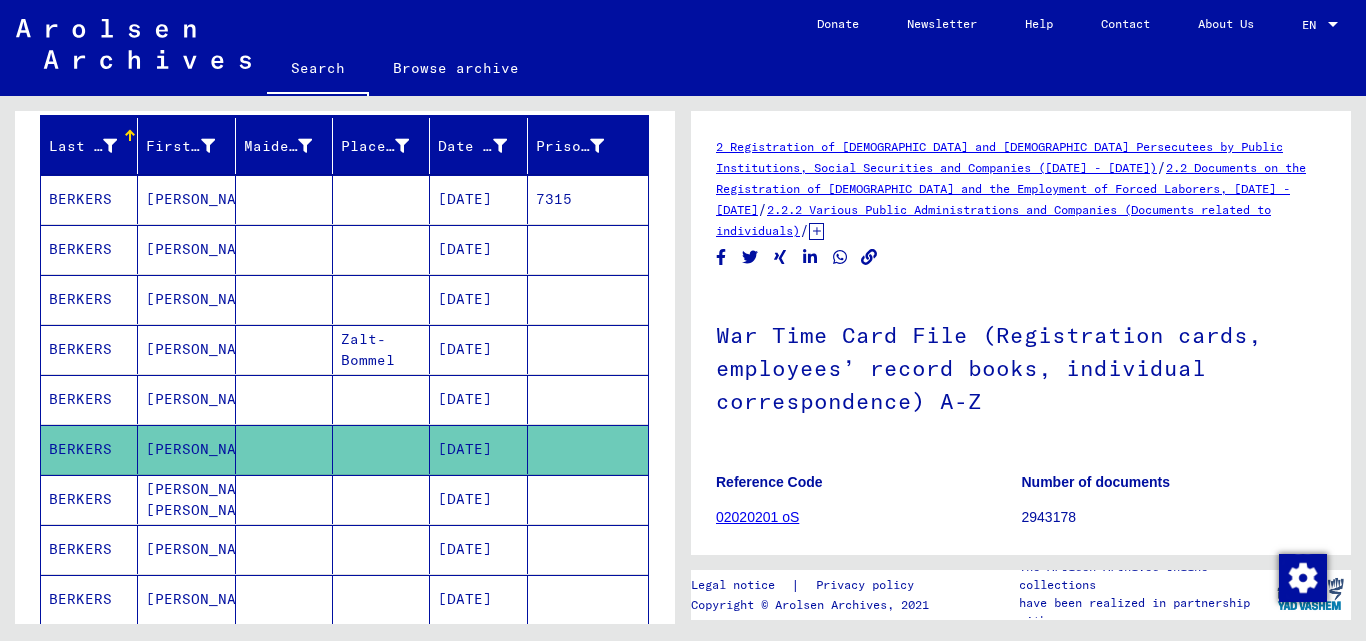 scroll, scrollTop: 0, scrollLeft: 0, axis: both 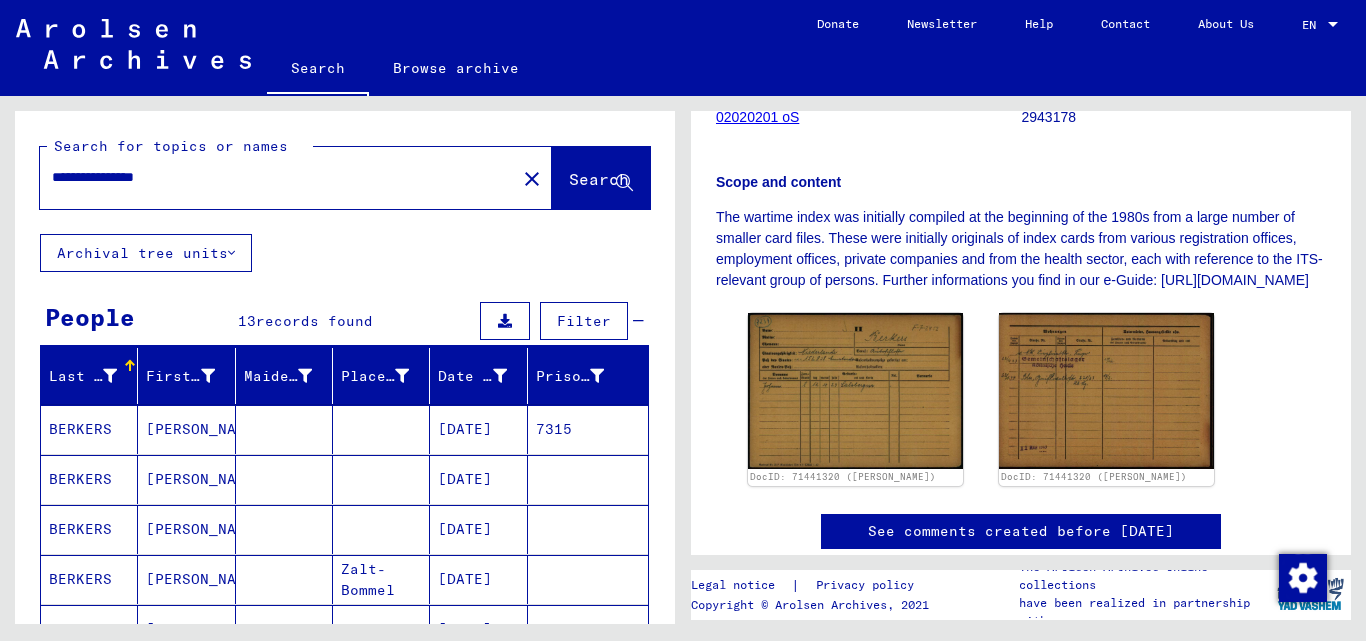 drag, startPoint x: 203, startPoint y: 181, endPoint x: 121, endPoint y: 181, distance: 82 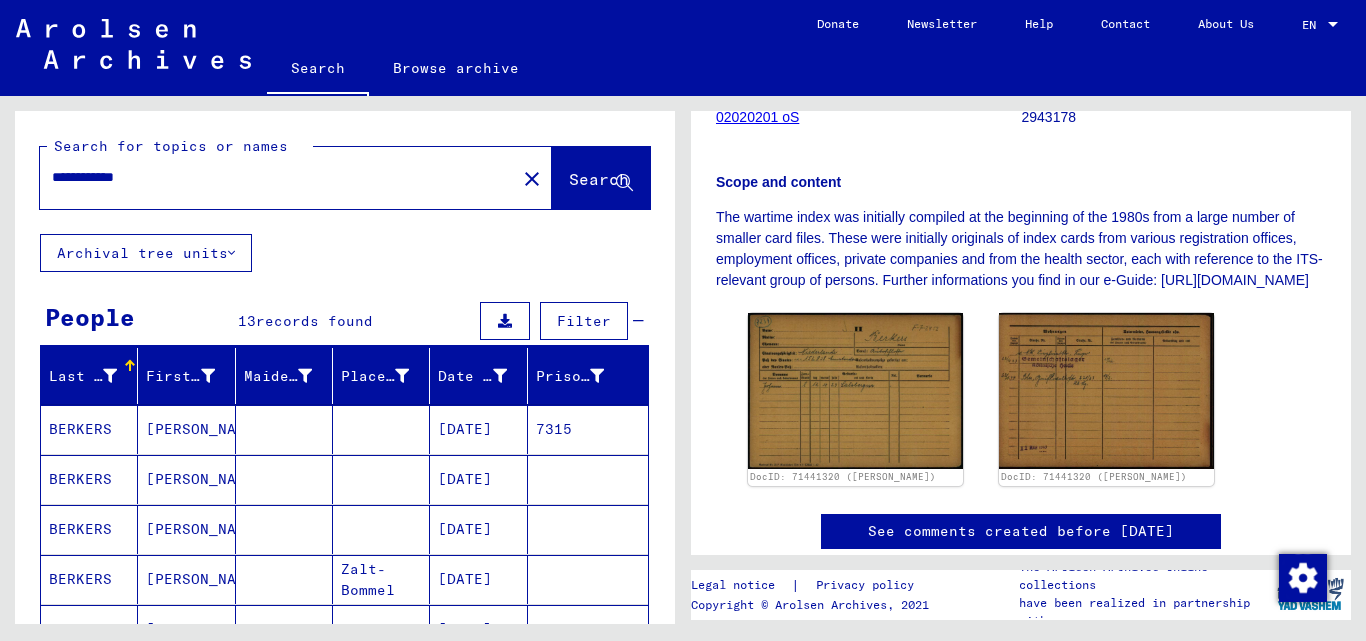 scroll, scrollTop: 0, scrollLeft: 0, axis: both 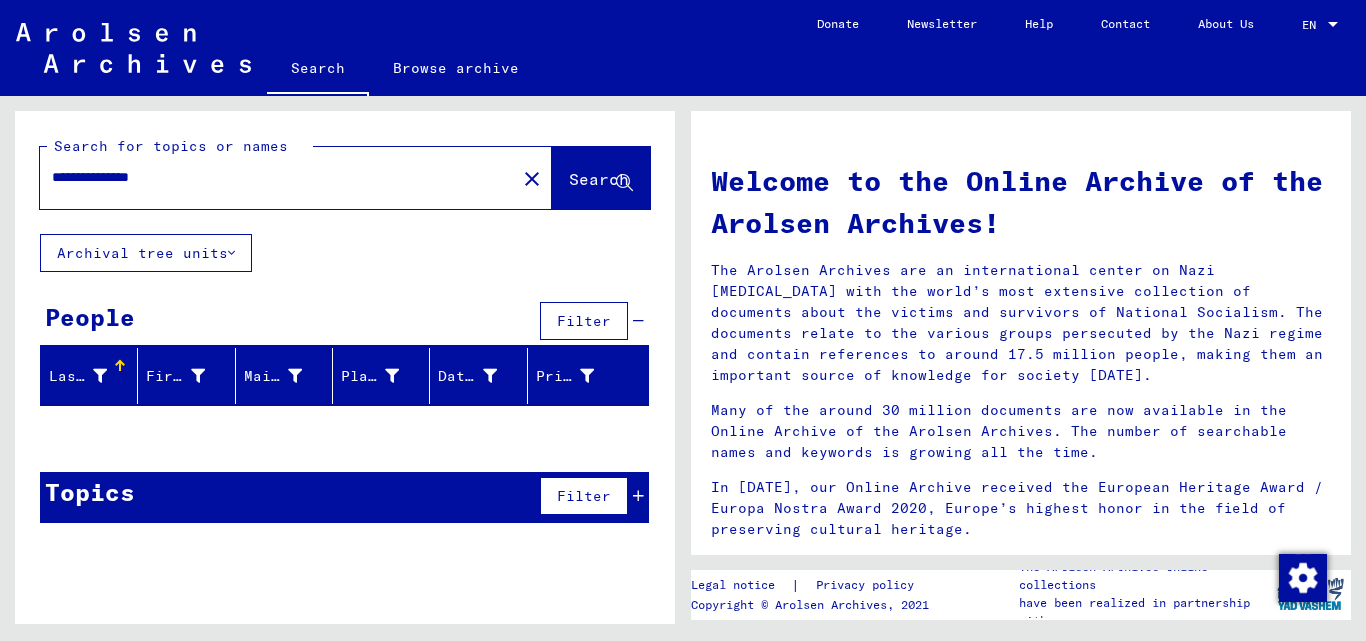 click on "**********" at bounding box center (272, 177) 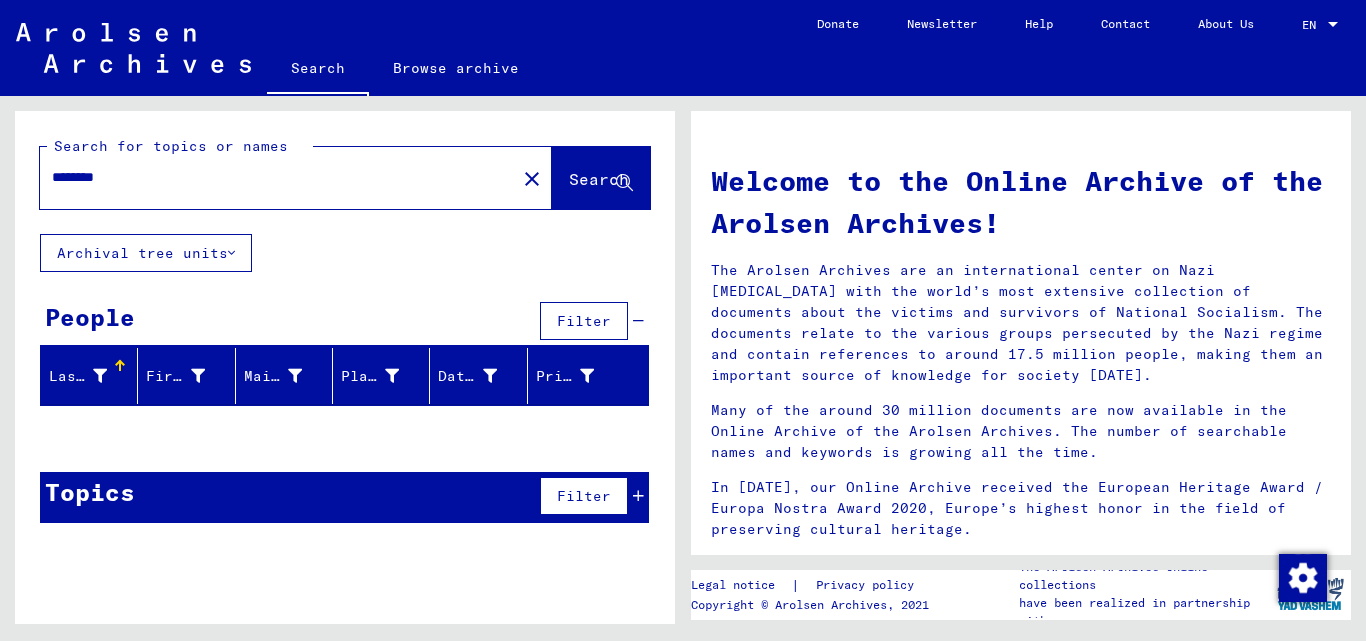 type on "*******" 